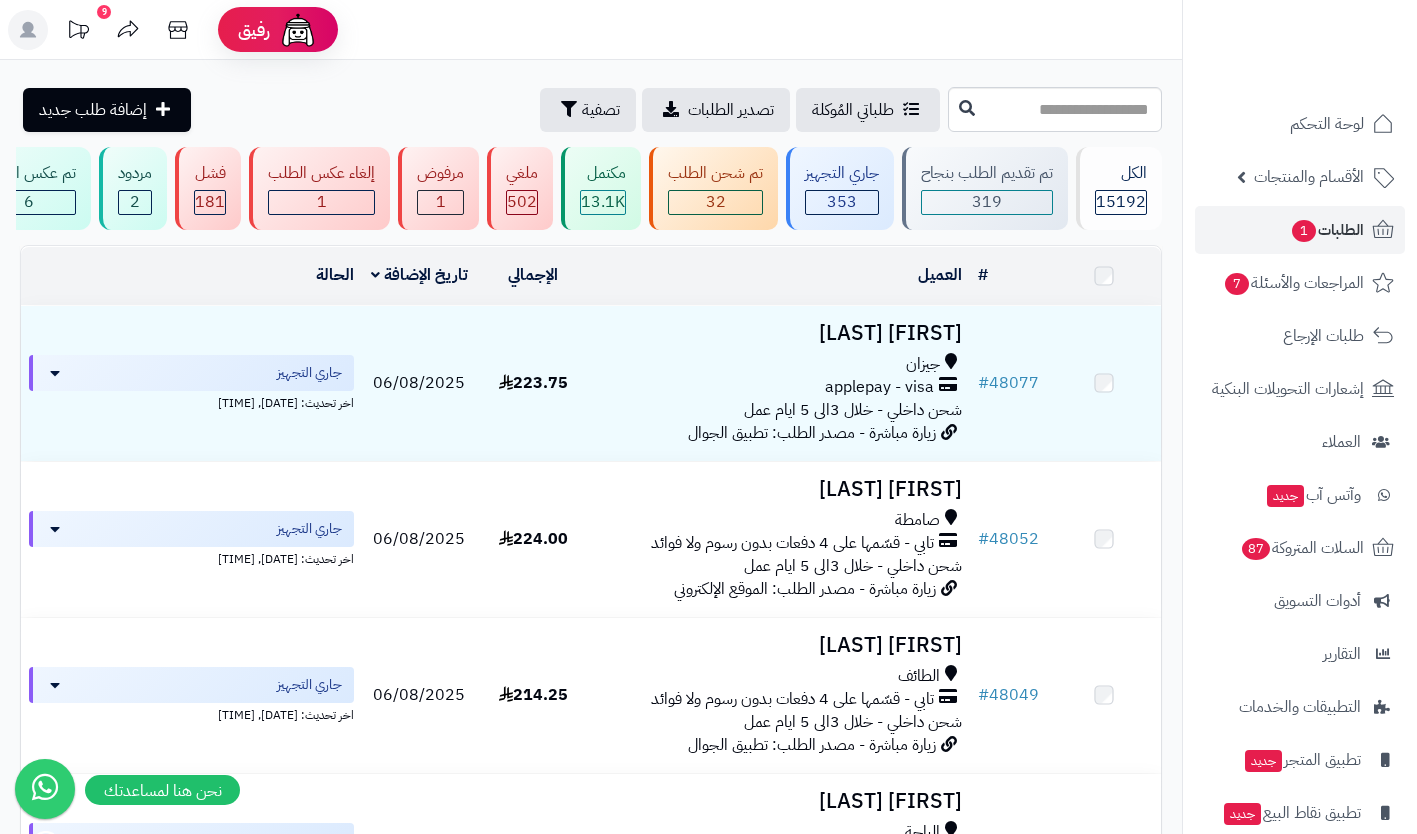 scroll, scrollTop: 0, scrollLeft: 0, axis: both 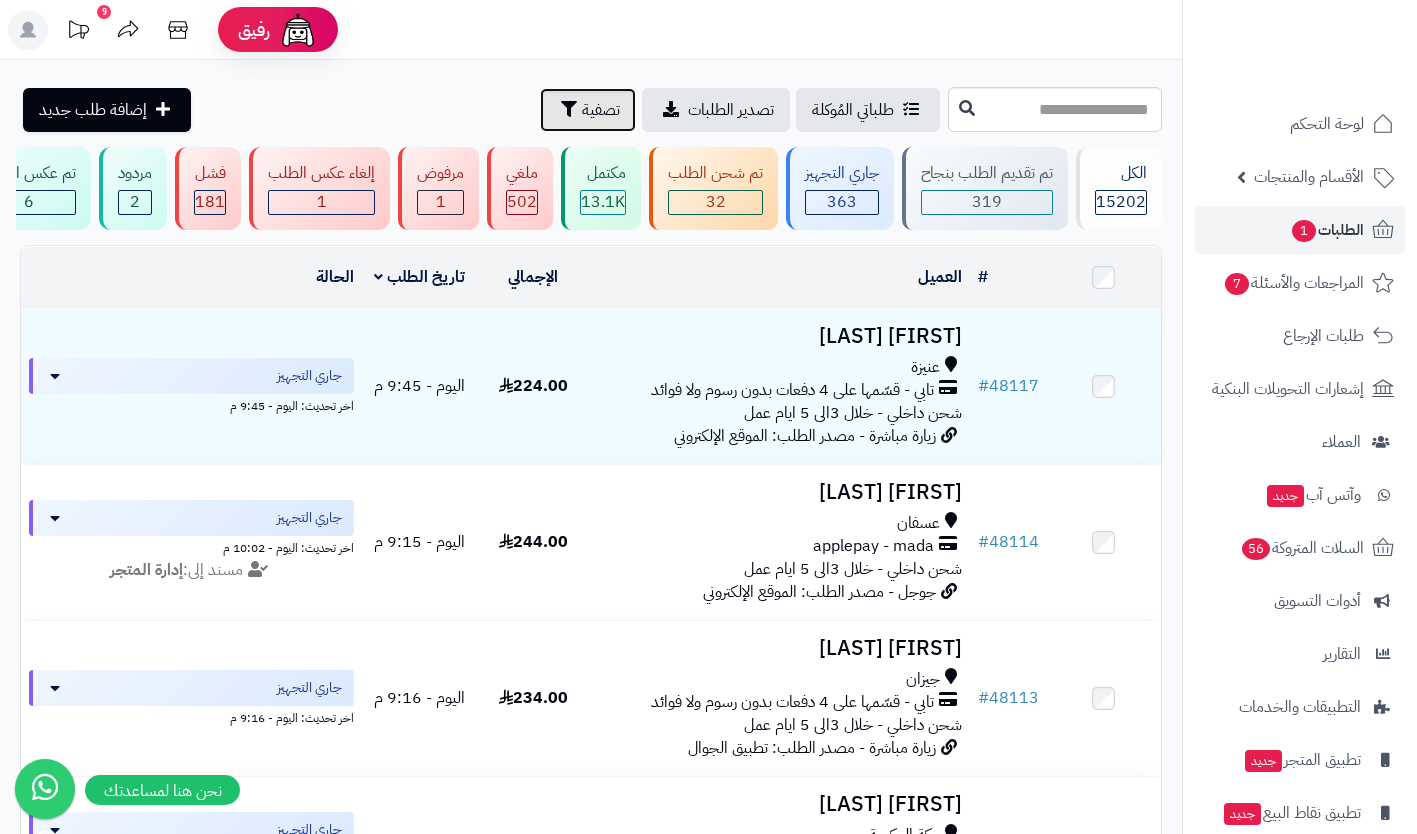 click on "تصفية" at bounding box center (601, 110) 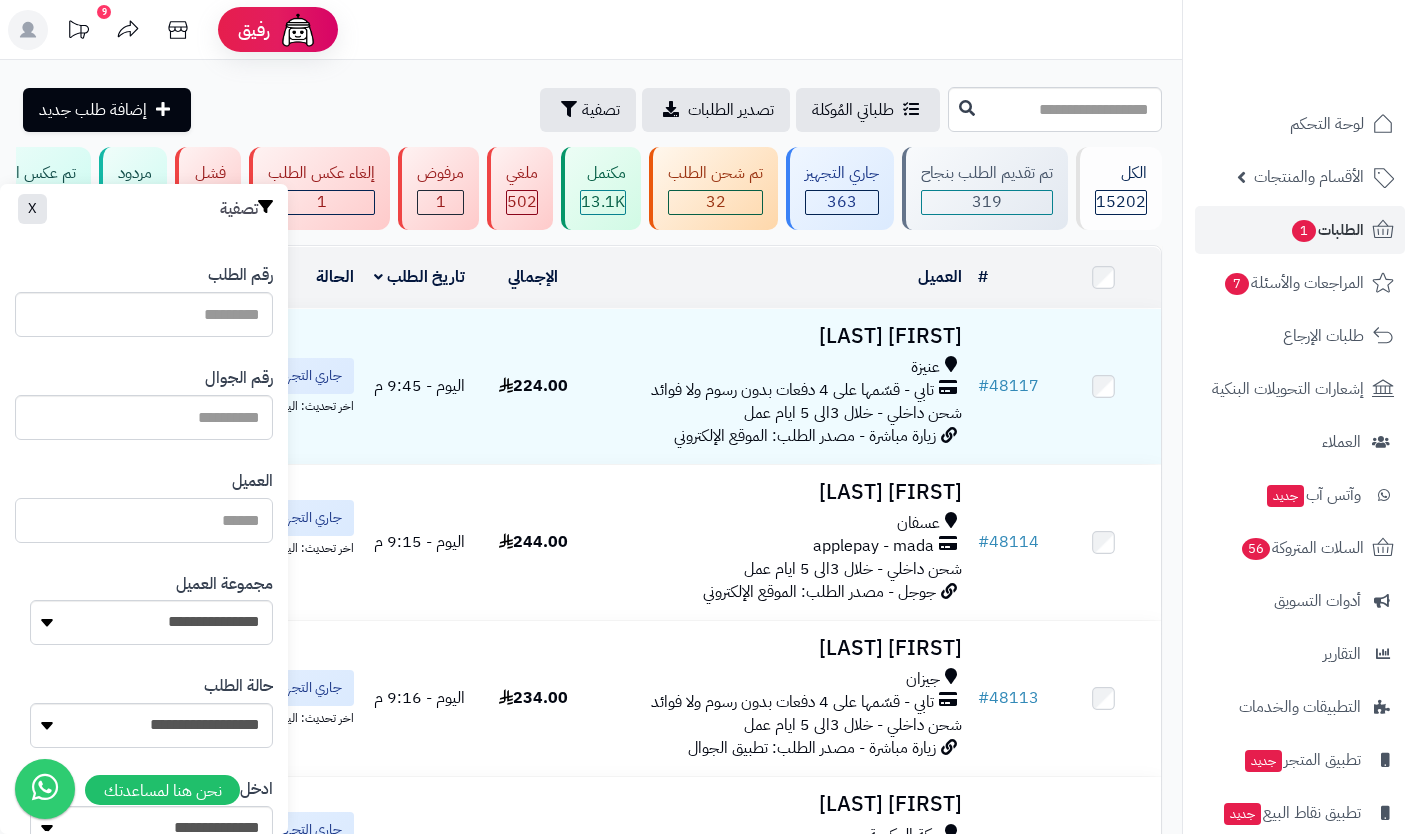 click on "العميل" at bounding box center (144, 520) 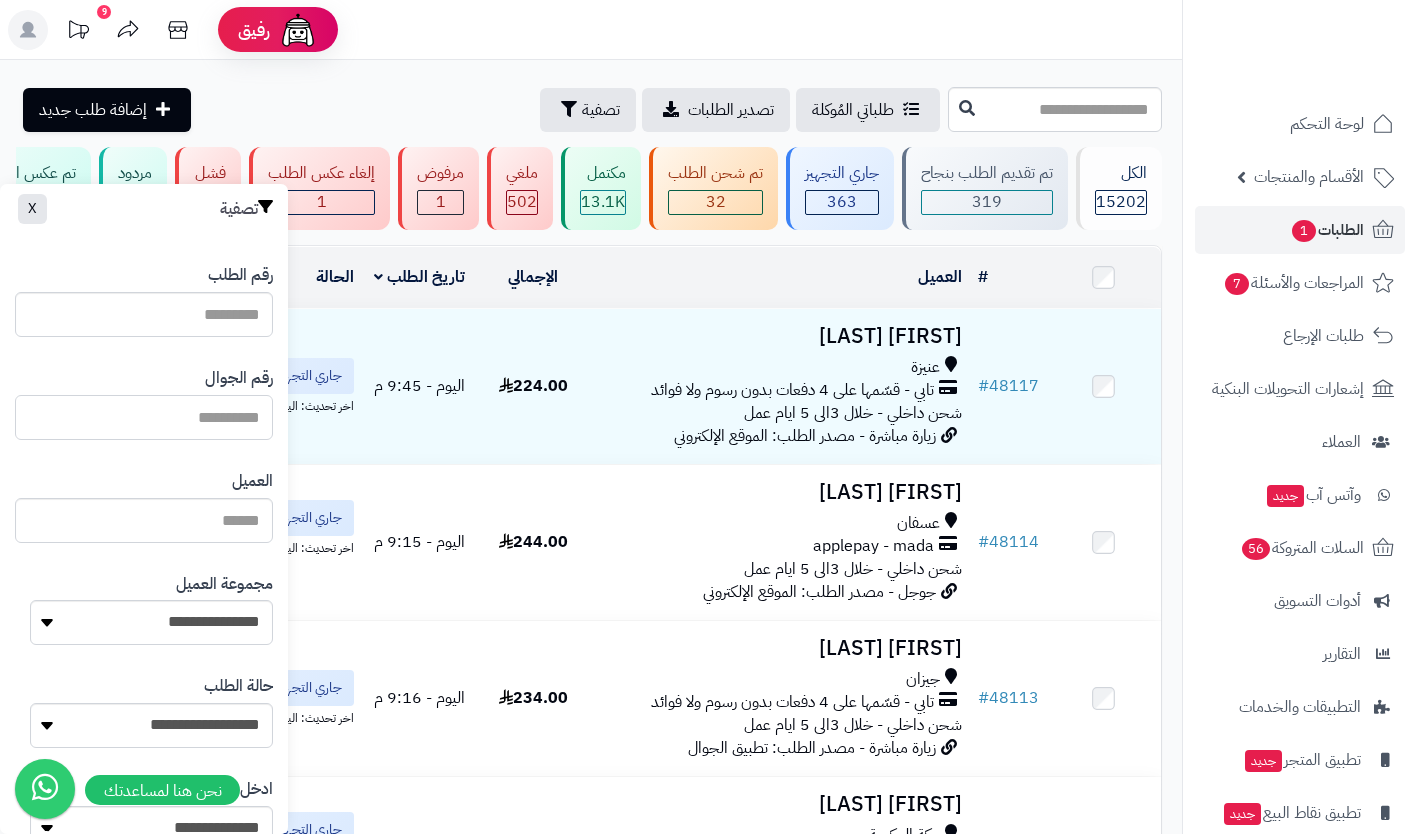 click at bounding box center [144, 417] 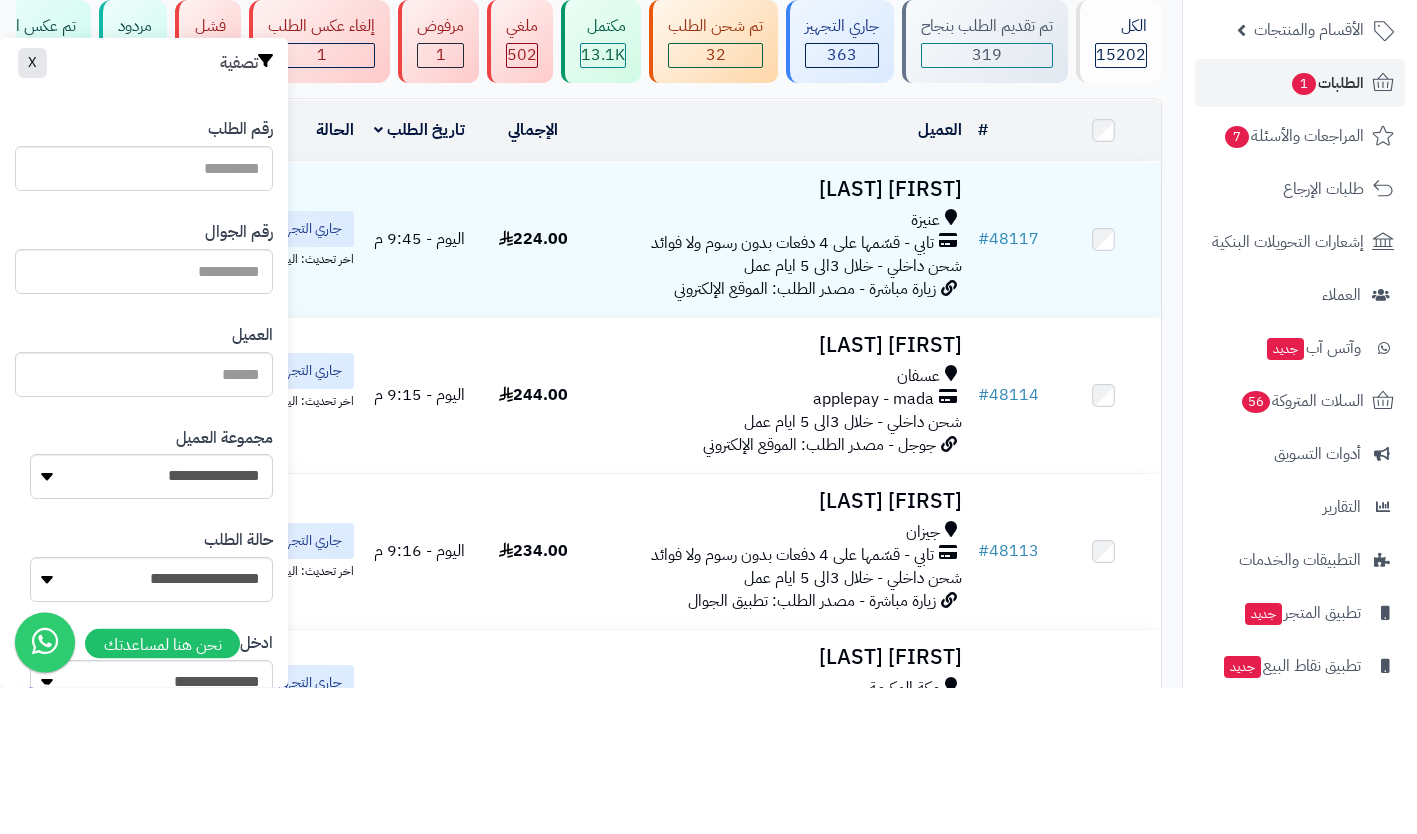 click on "رقم الجوال" at bounding box center (239, 378) 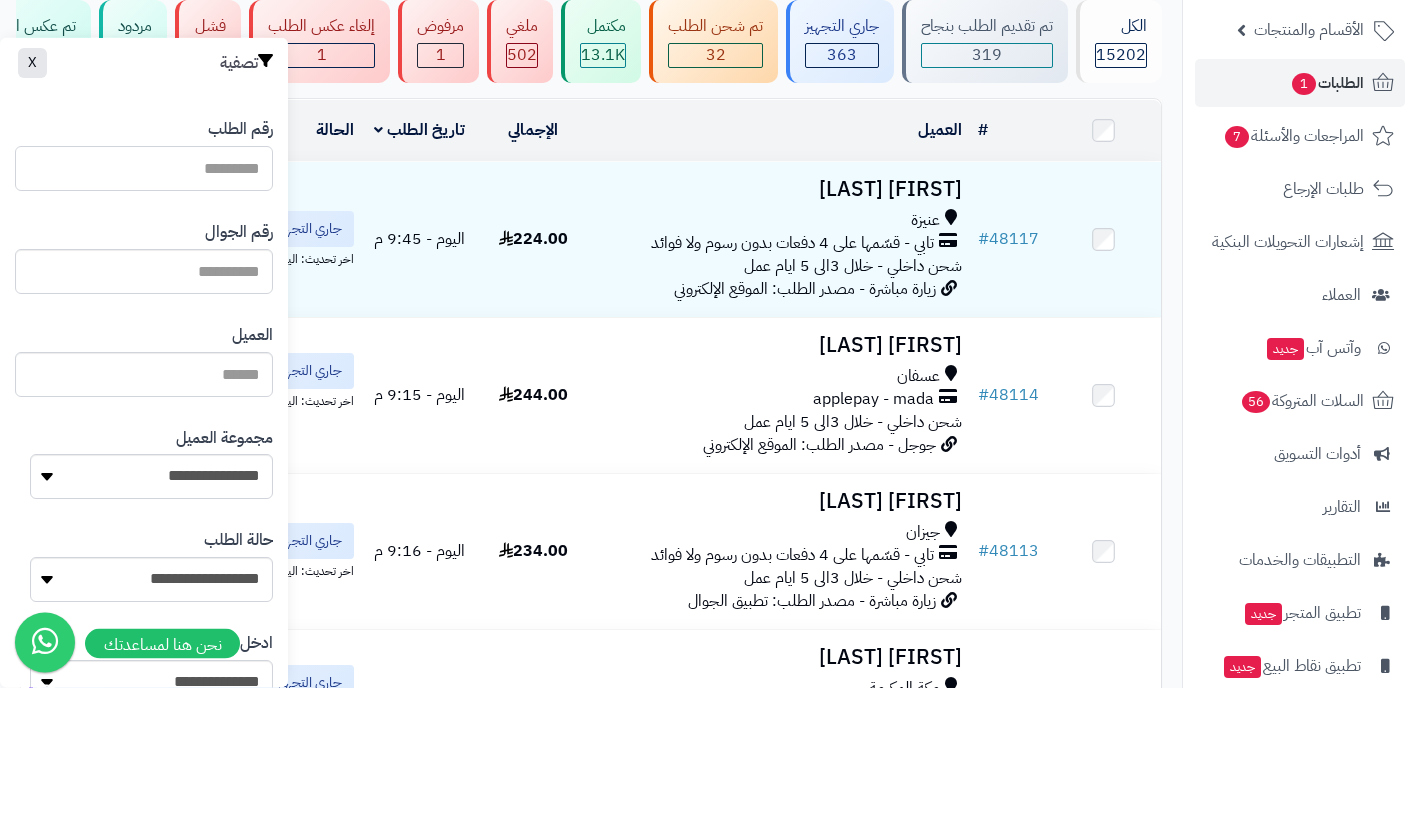 click on "رقم الطلب" at bounding box center (144, 314) 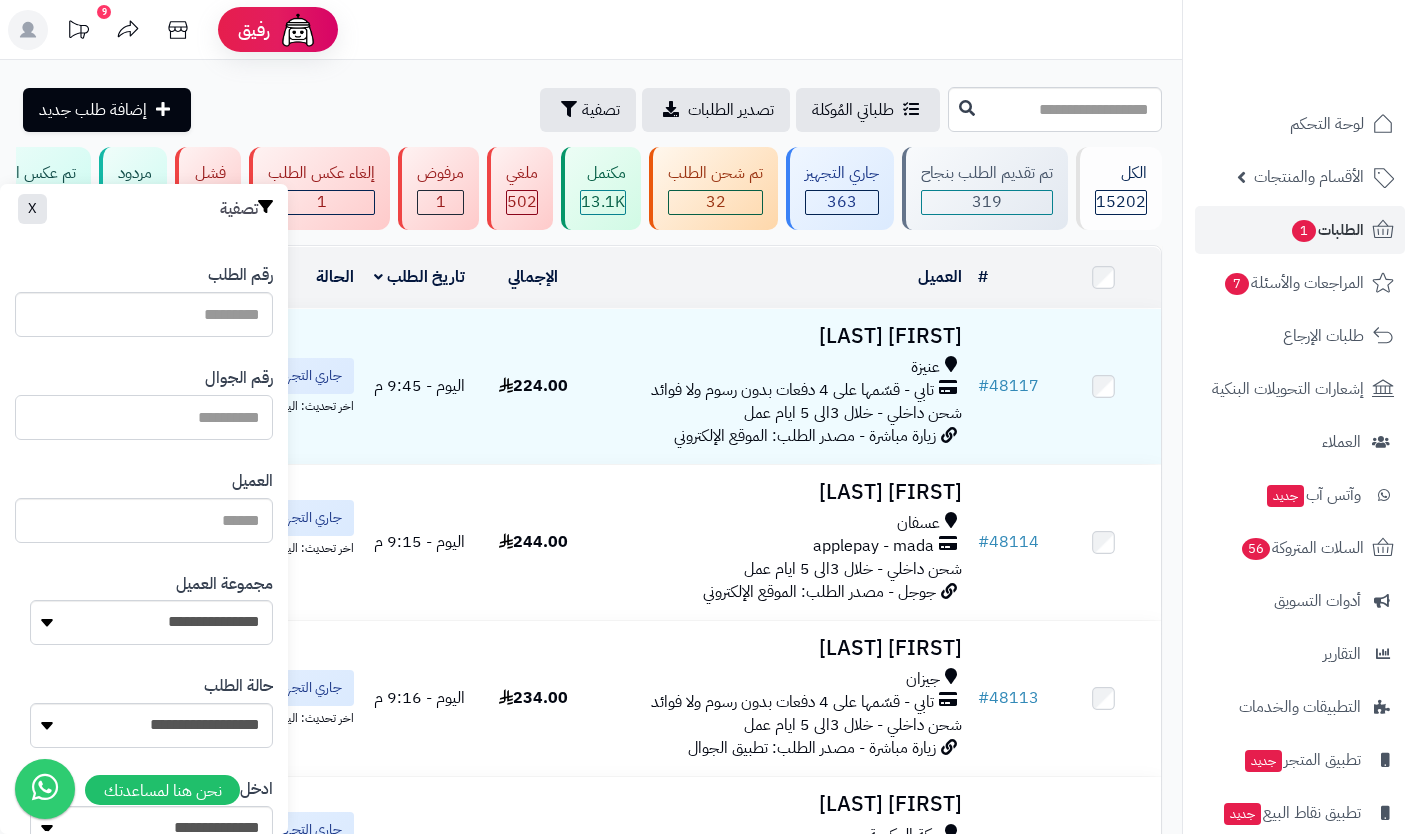 click at bounding box center [144, 417] 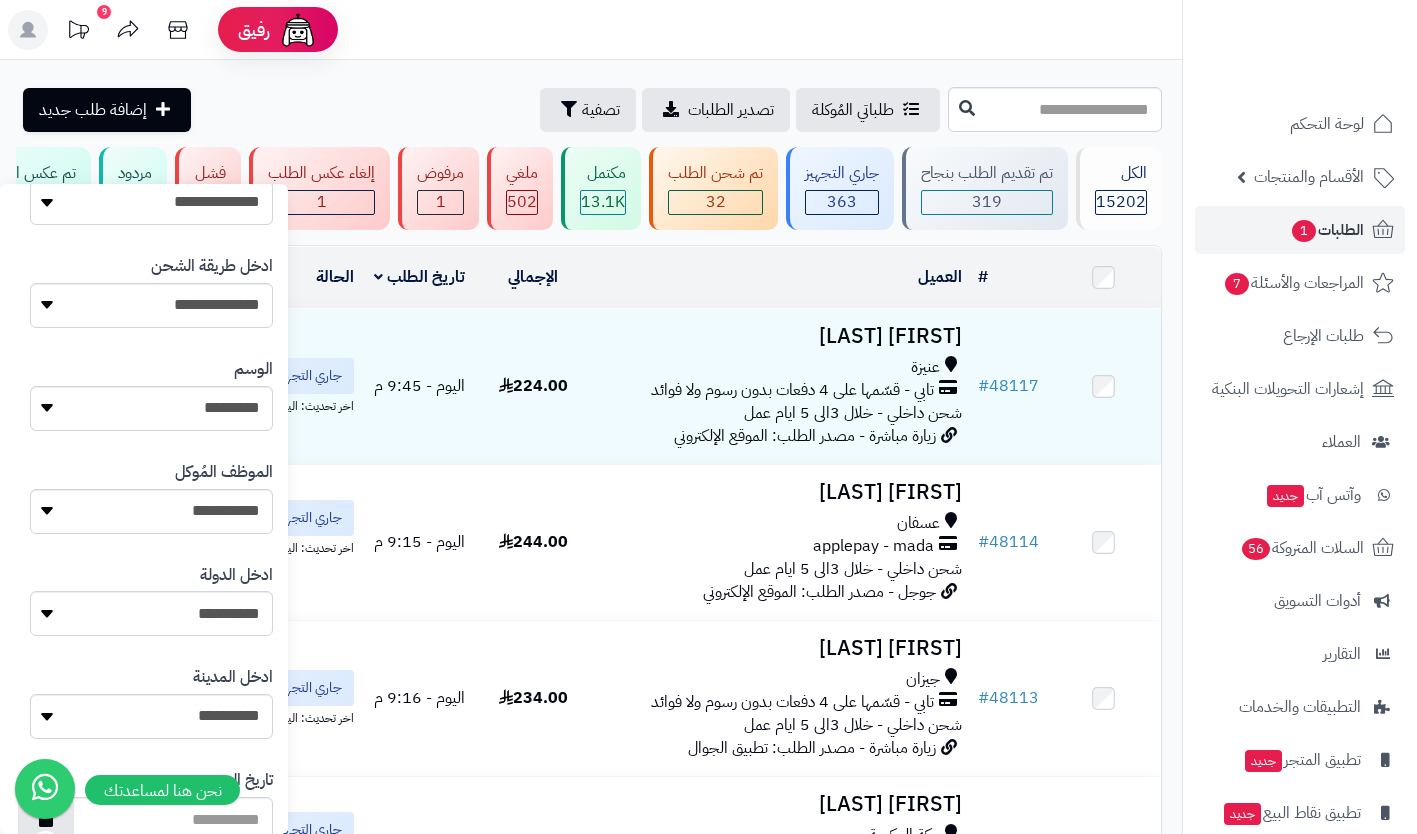 scroll, scrollTop: 961, scrollLeft: 0, axis: vertical 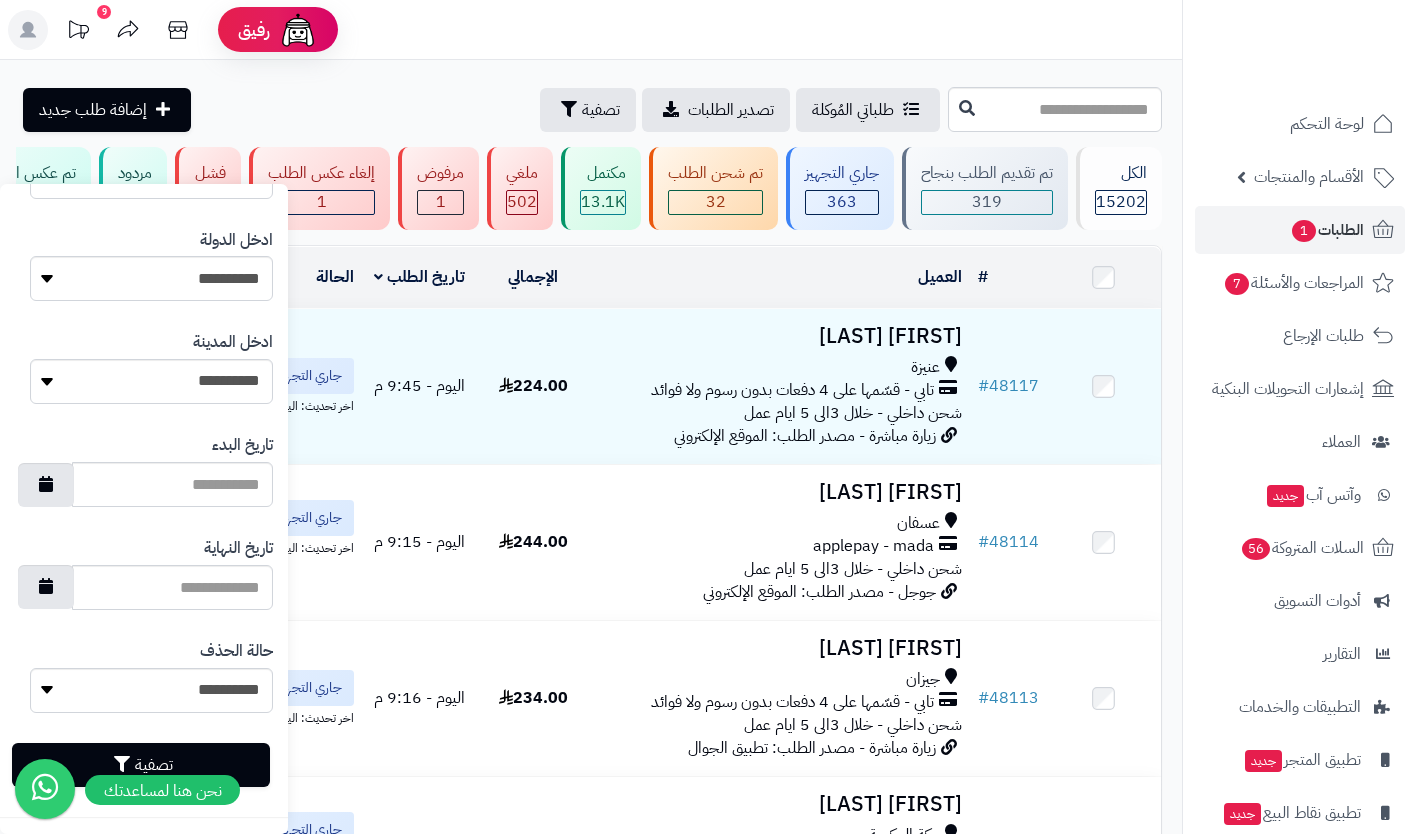 type on "**********" 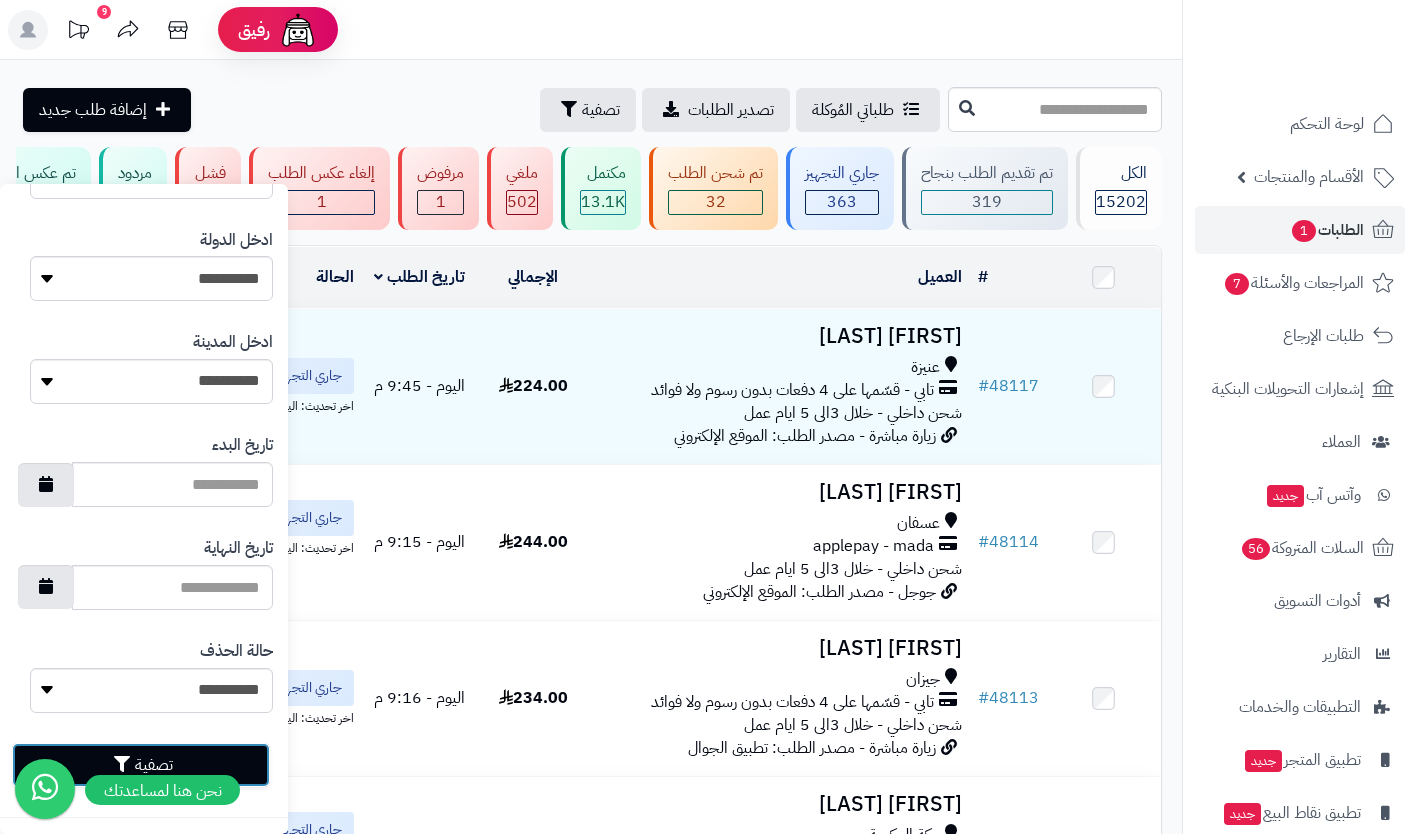 click on "تصفية" at bounding box center [141, 765] 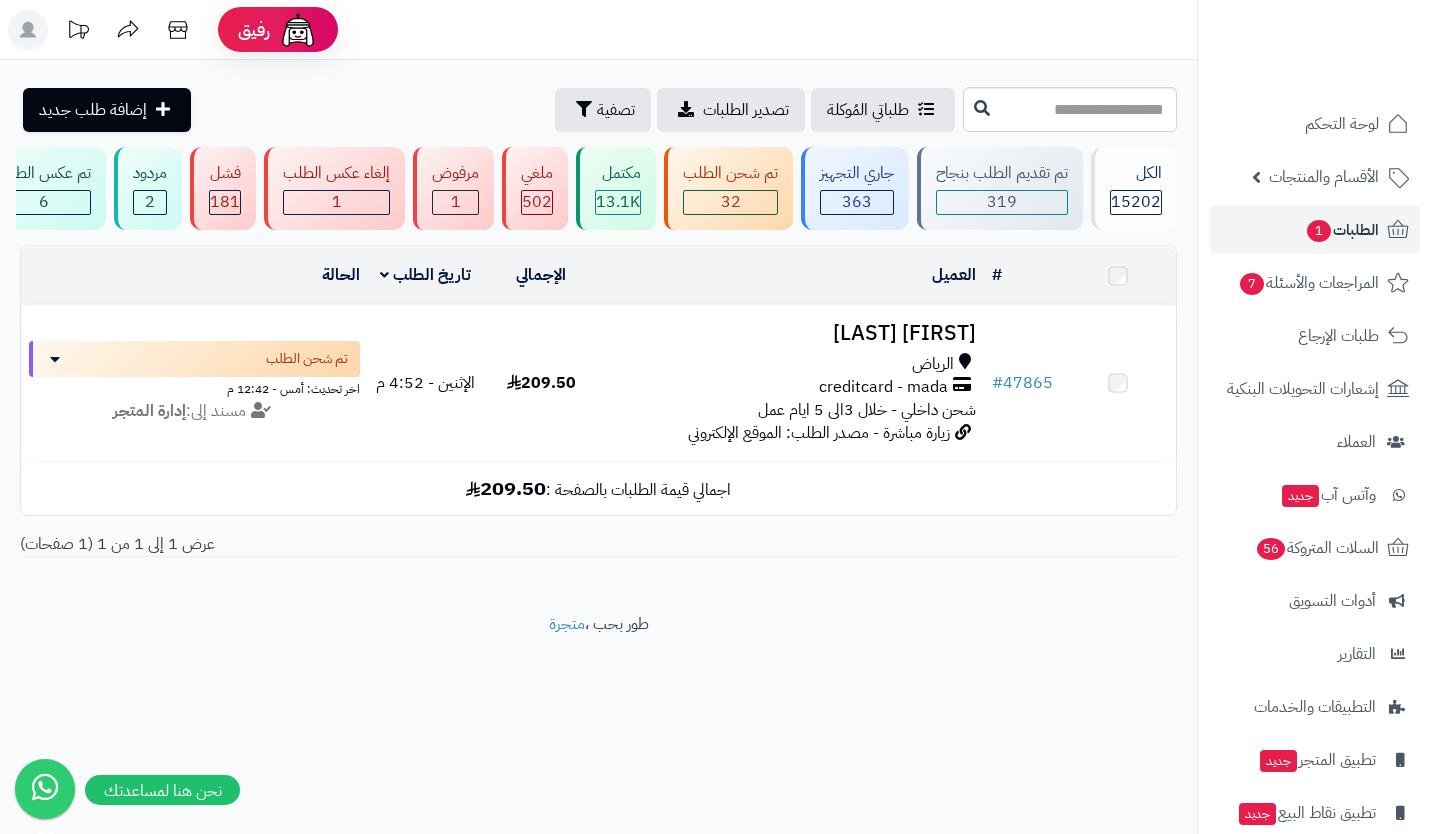 scroll, scrollTop: 0, scrollLeft: 0, axis: both 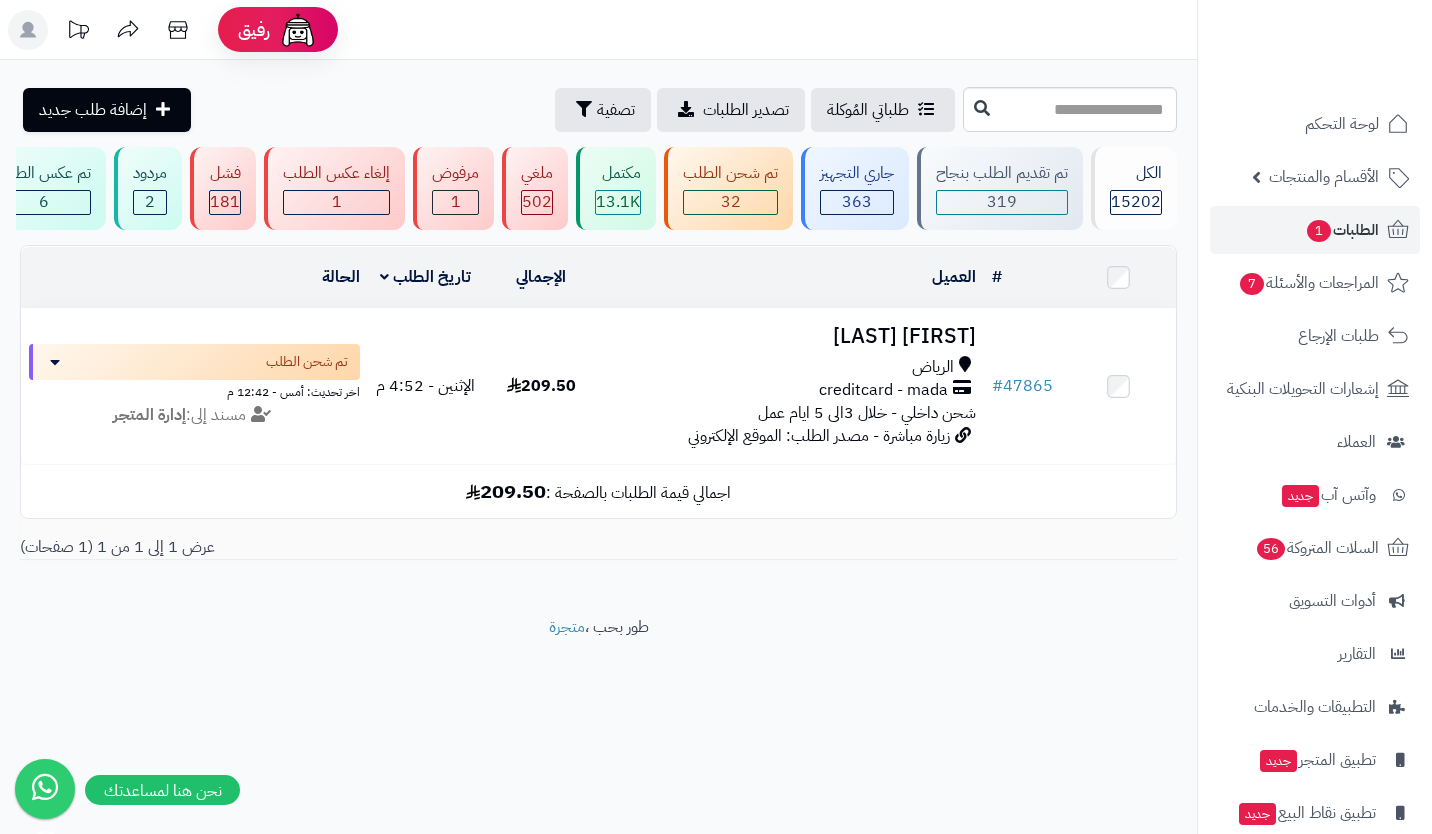click on "زيارة مباشرة       -
مصدر الطلب:
الموقع الإلكتروني" at bounding box center (819, 436) 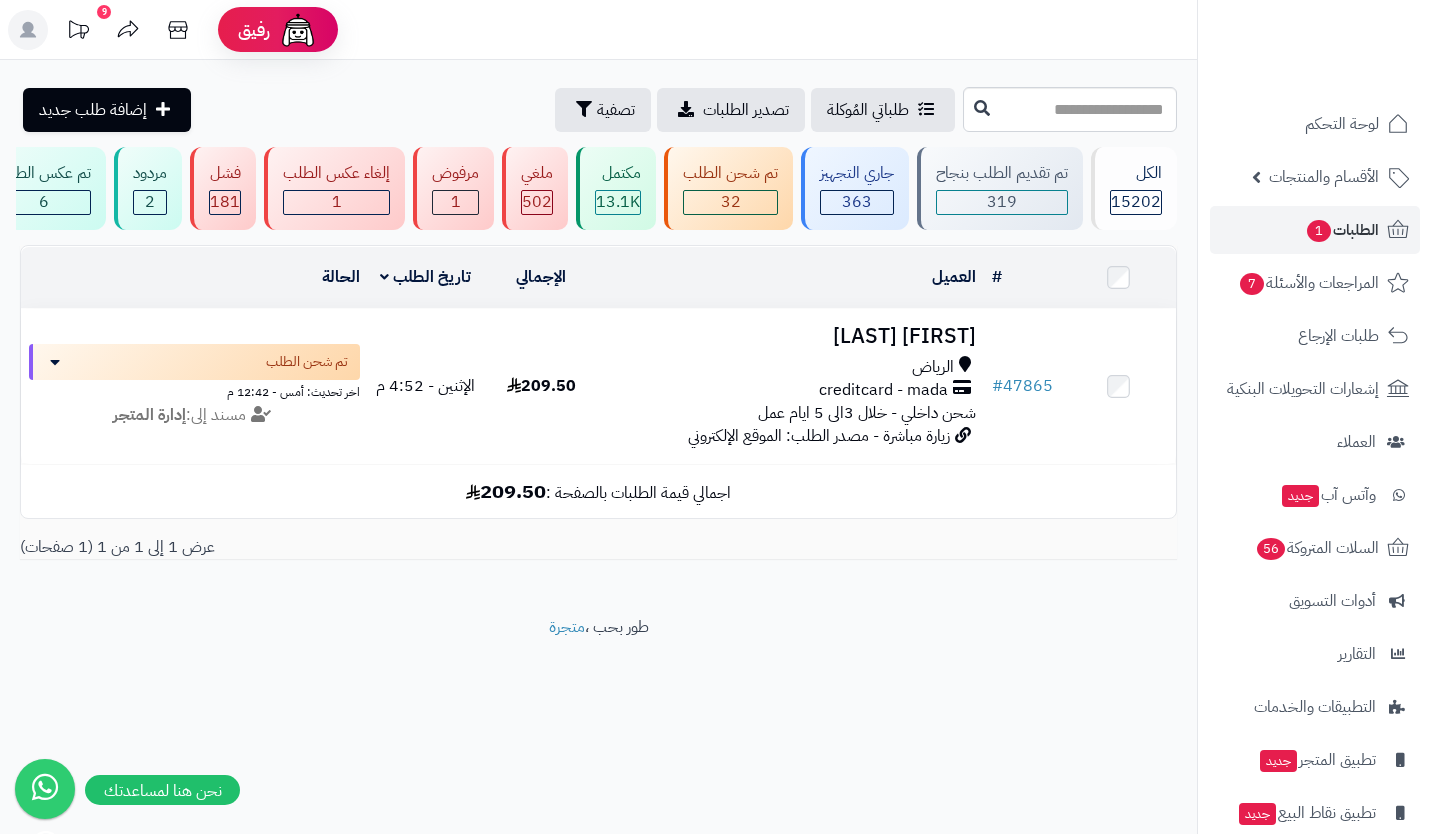 click on "creditcard - mada" at bounding box center [883, 390] 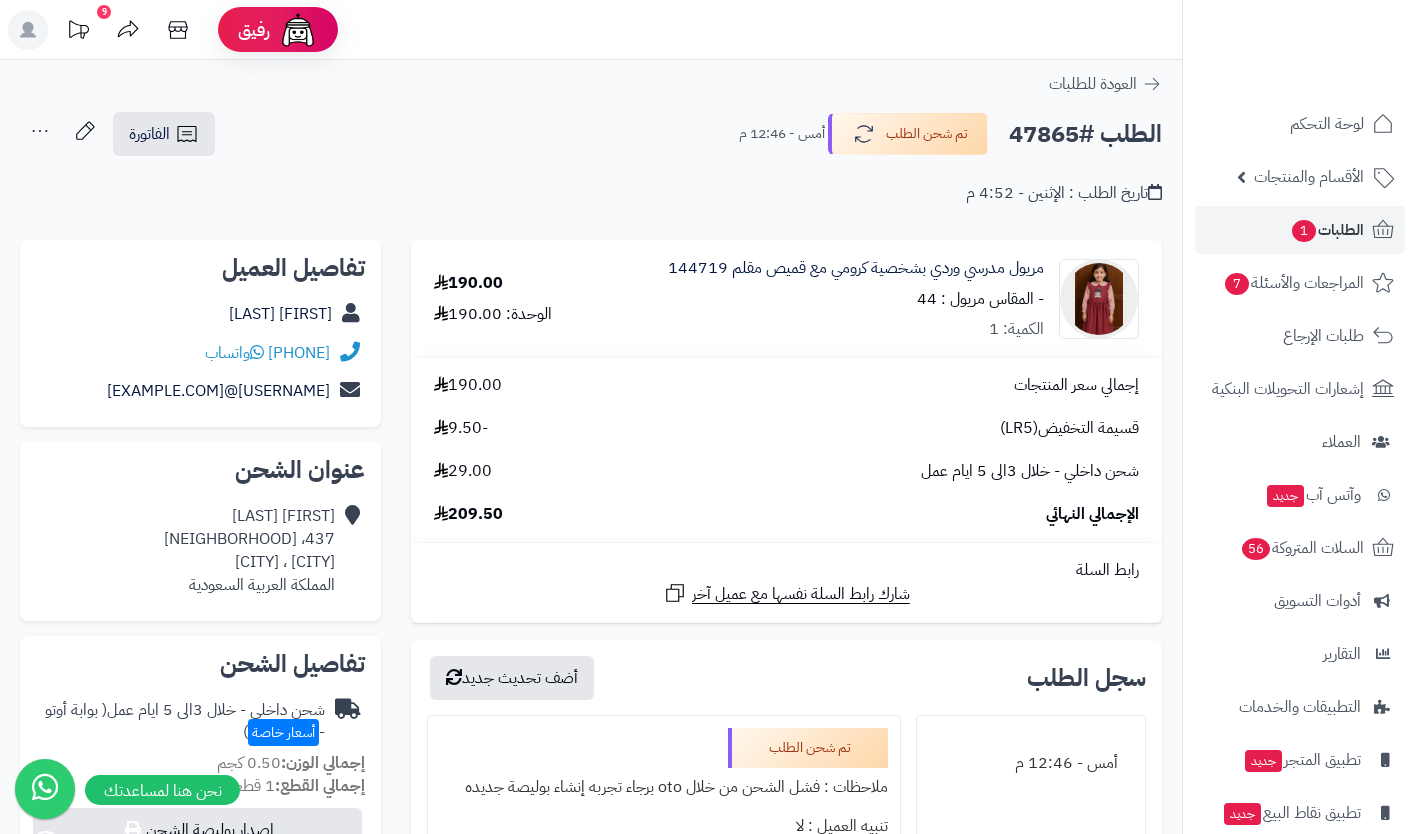 scroll, scrollTop: 15, scrollLeft: 0, axis: vertical 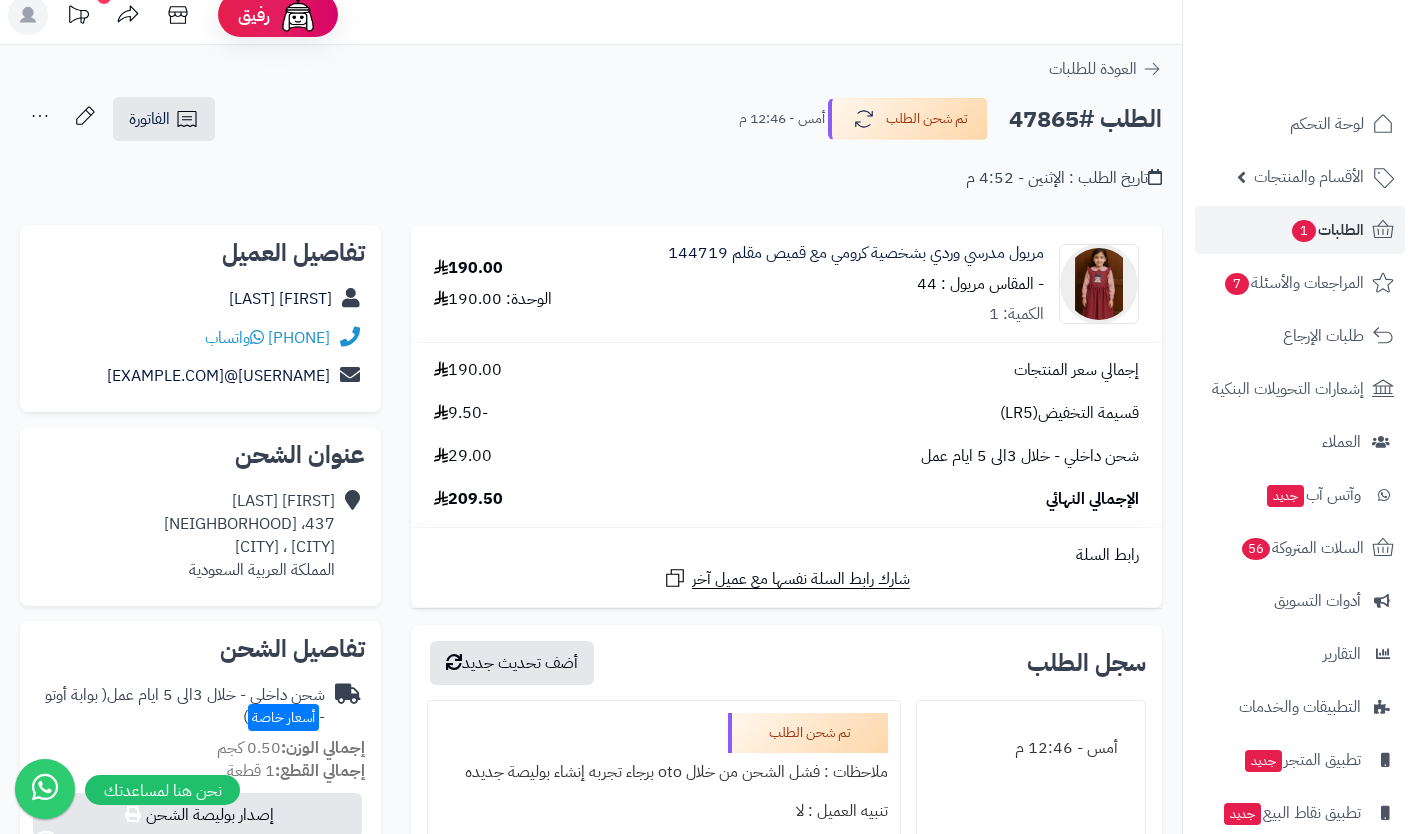 click on "تاريخ الطلب : الإثنين - 4:52 م" at bounding box center [591, 166] 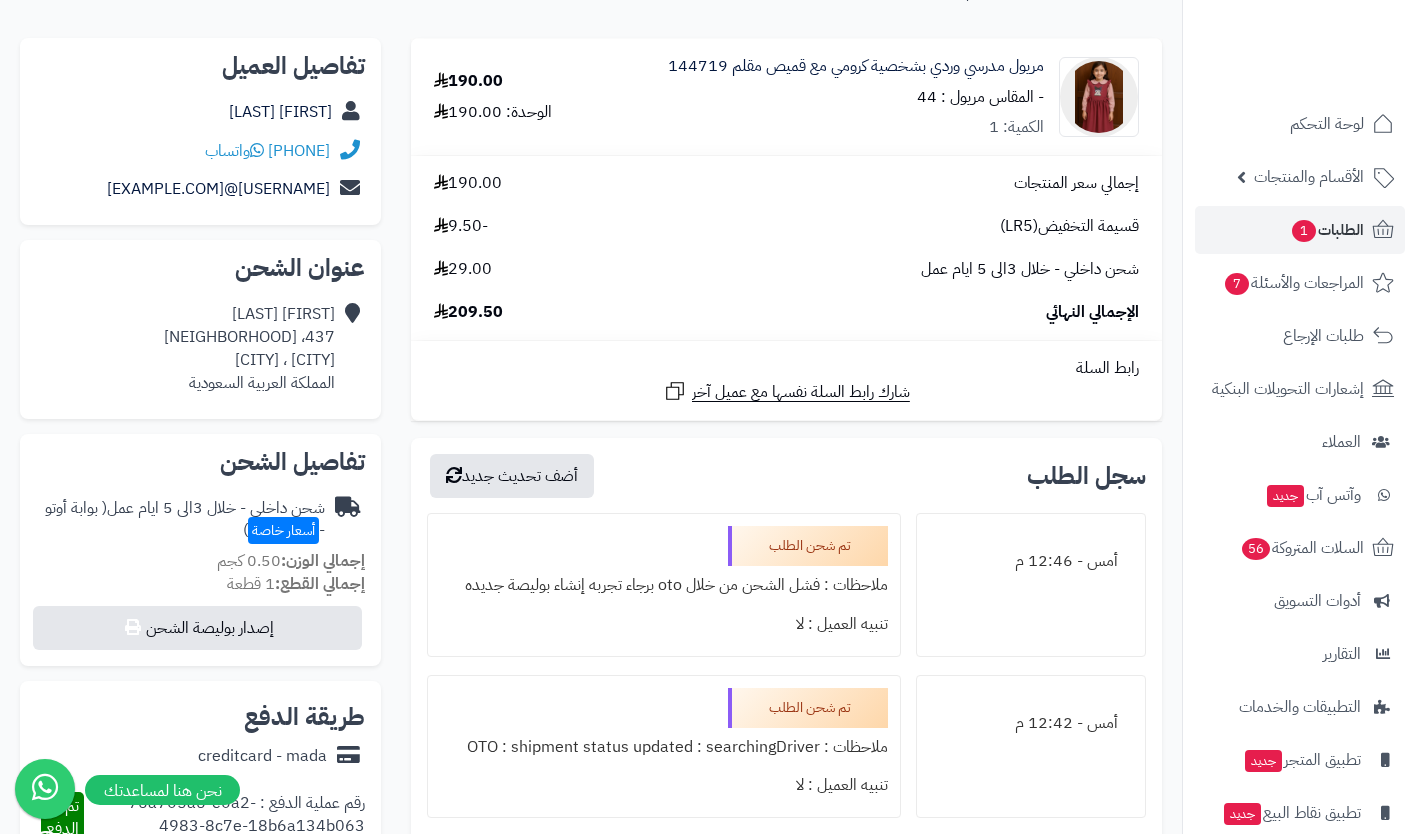scroll, scrollTop: 0, scrollLeft: 0, axis: both 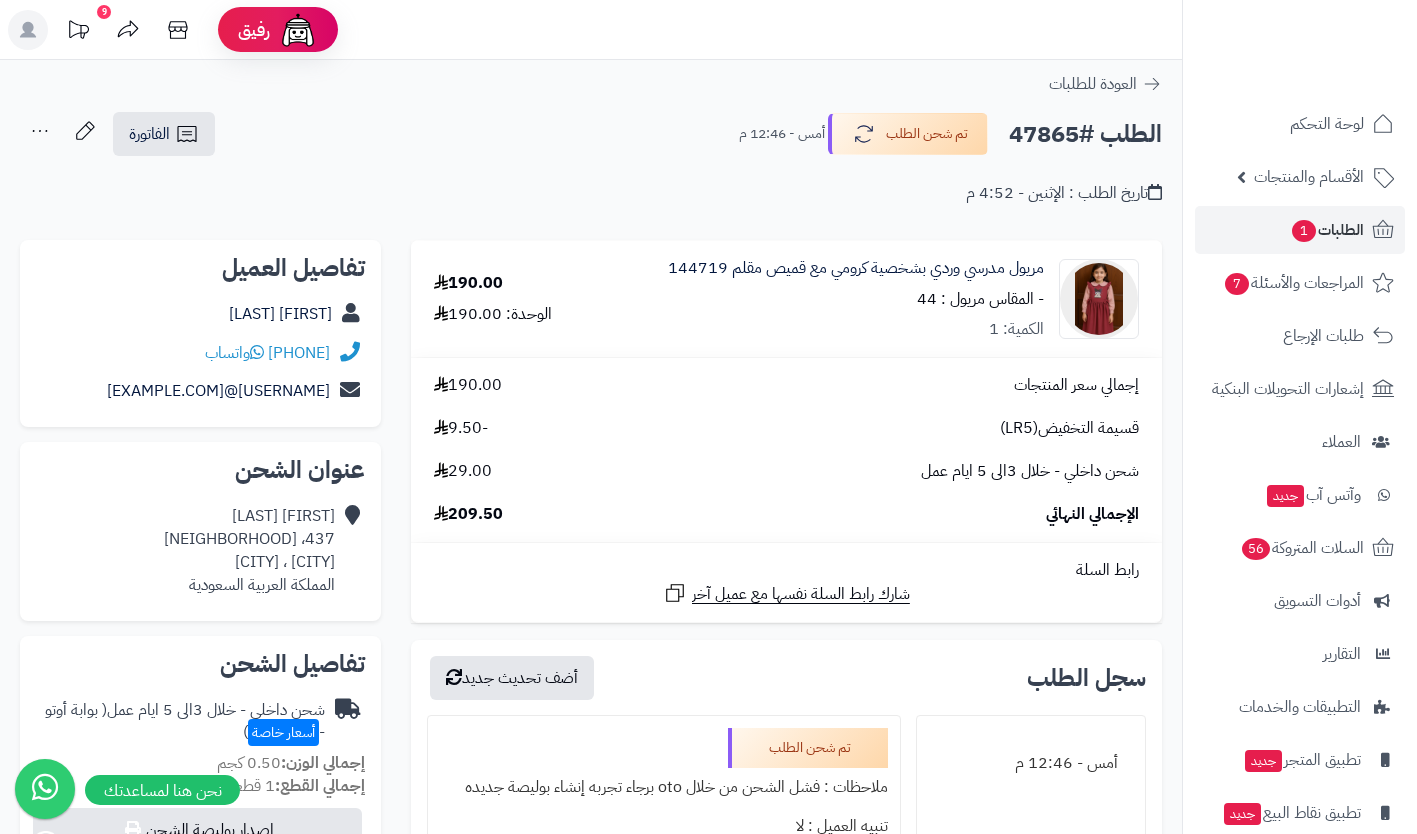 click 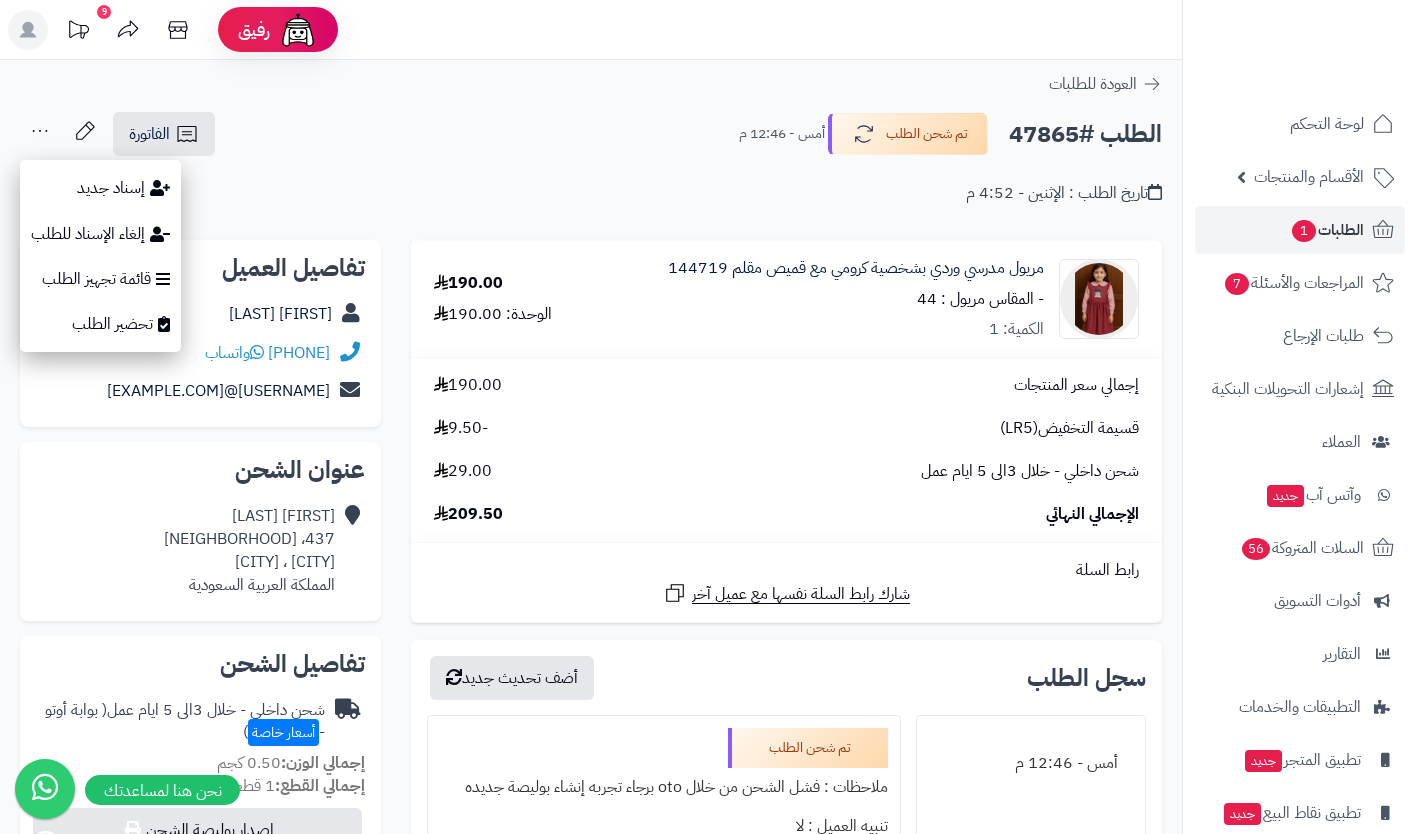 click on "تاريخ الطلب : الإثنين - 4:52 م" at bounding box center (591, 181) 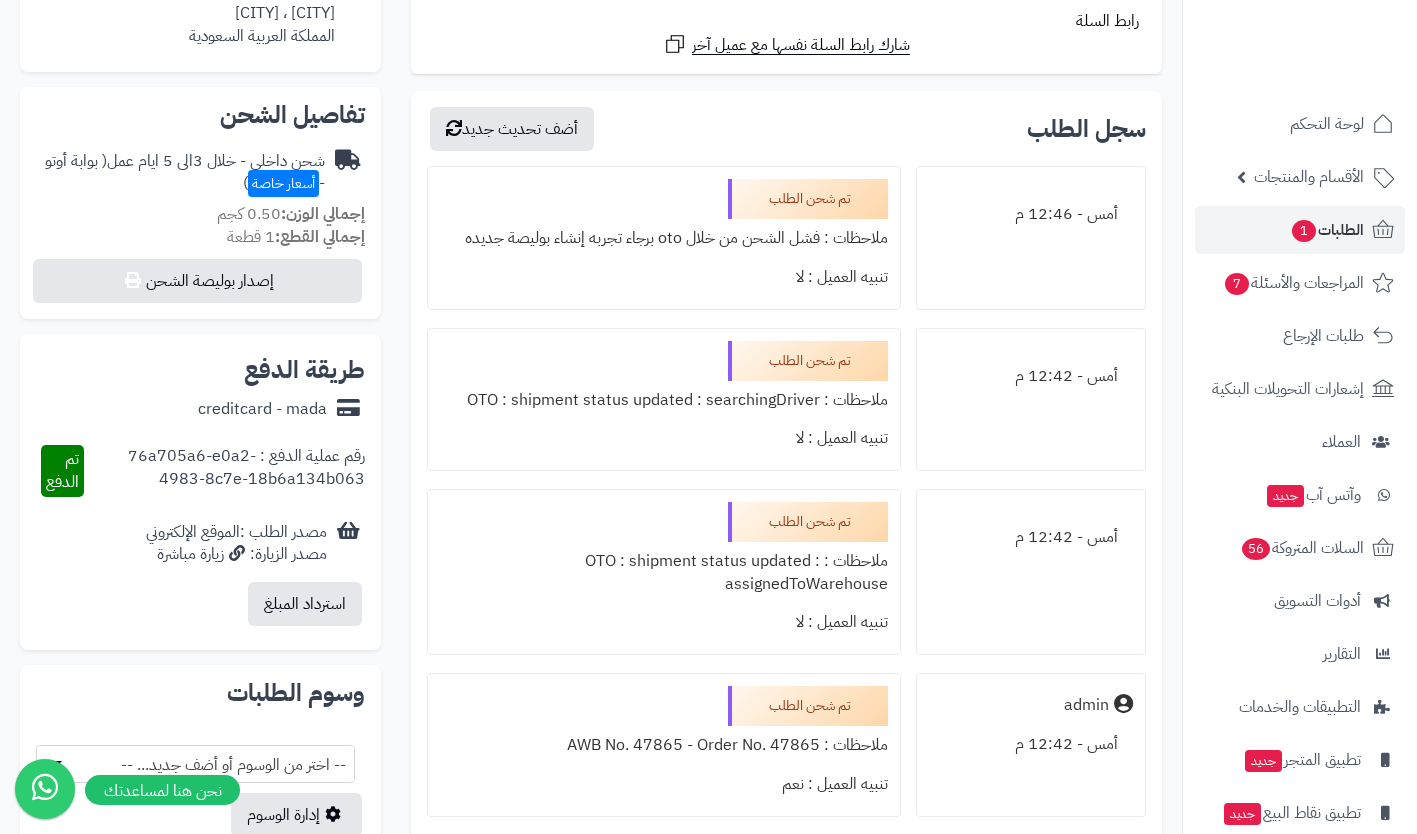 scroll, scrollTop: 0, scrollLeft: 0, axis: both 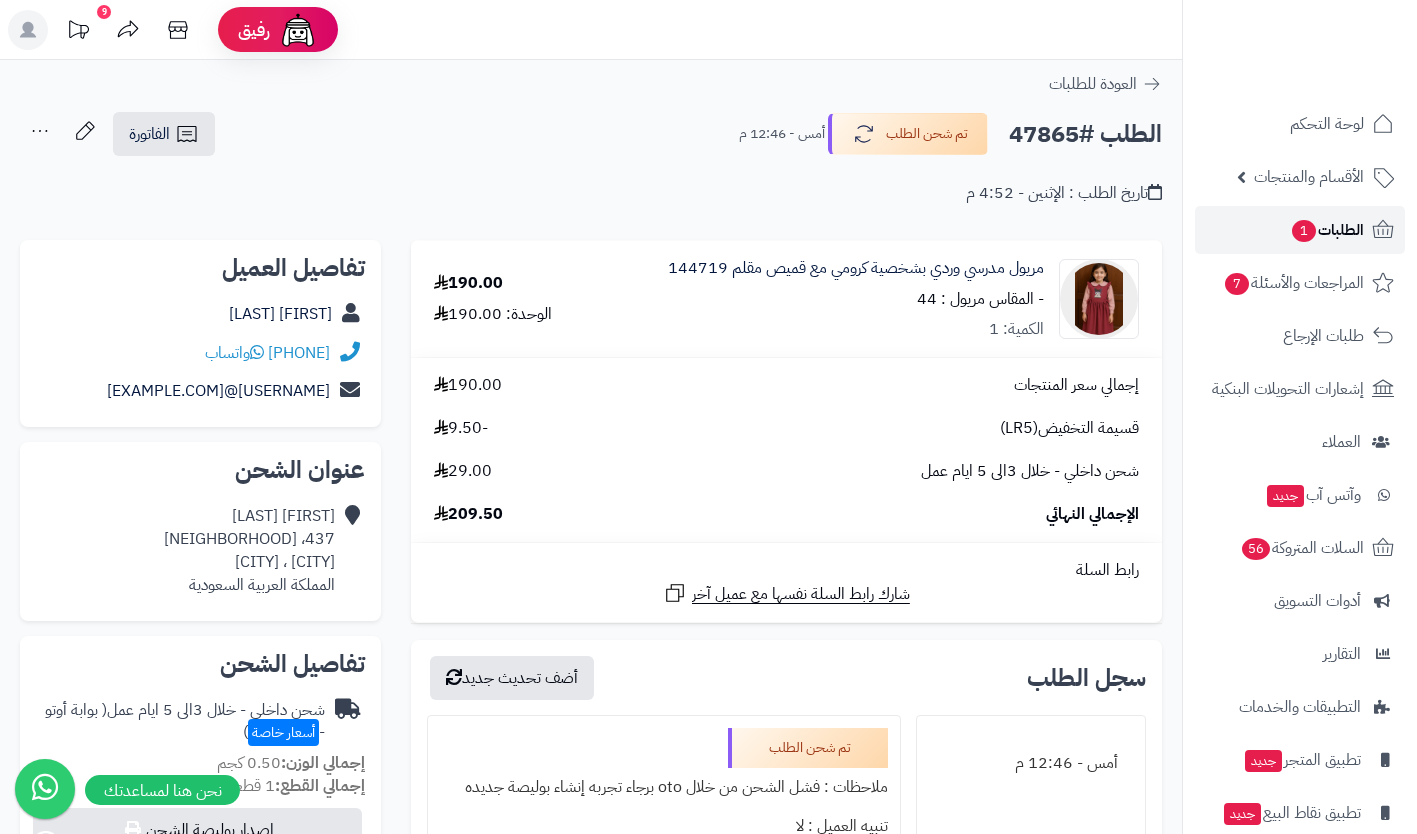 click on "1" at bounding box center [1304, 231] 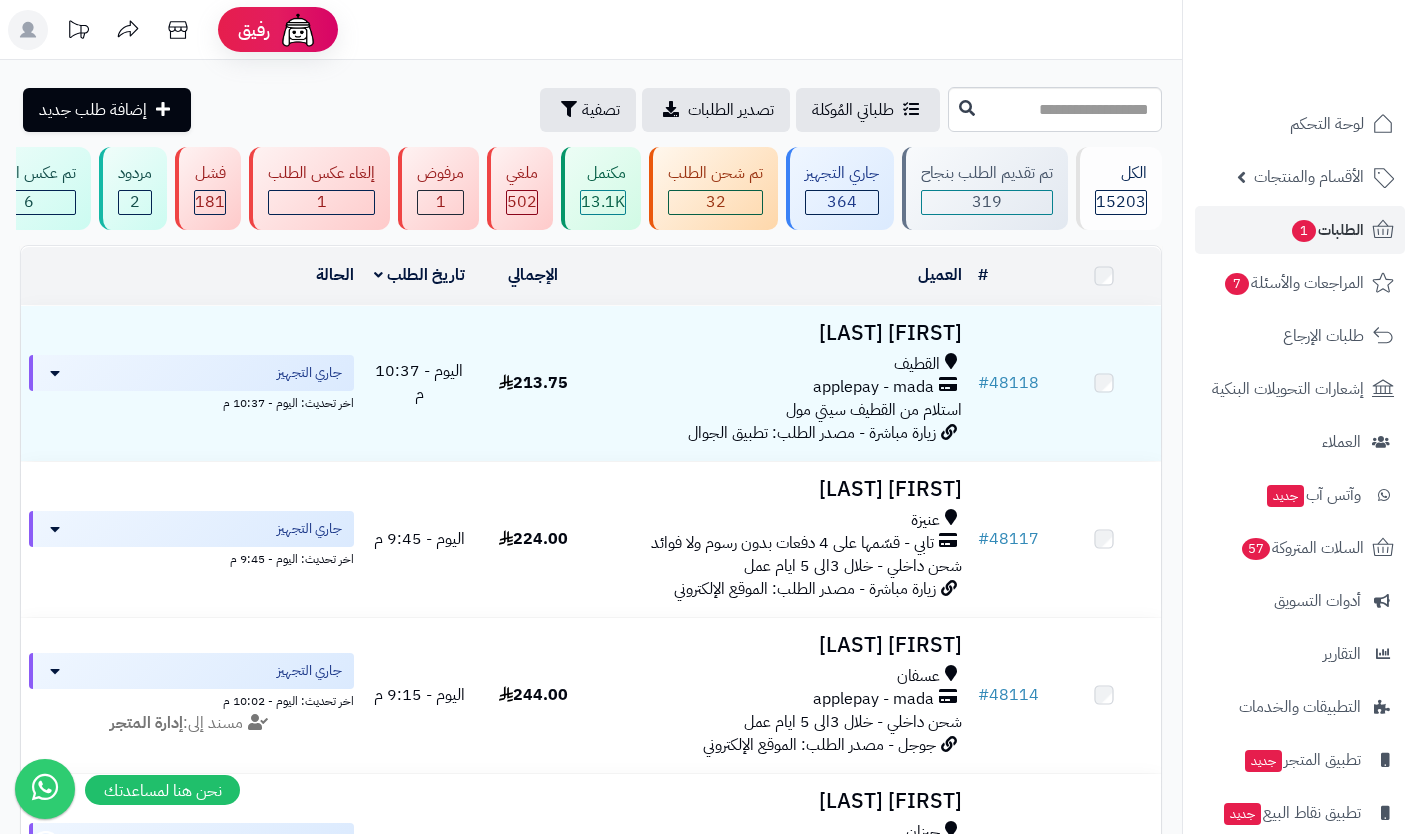 scroll, scrollTop: 0, scrollLeft: 0, axis: both 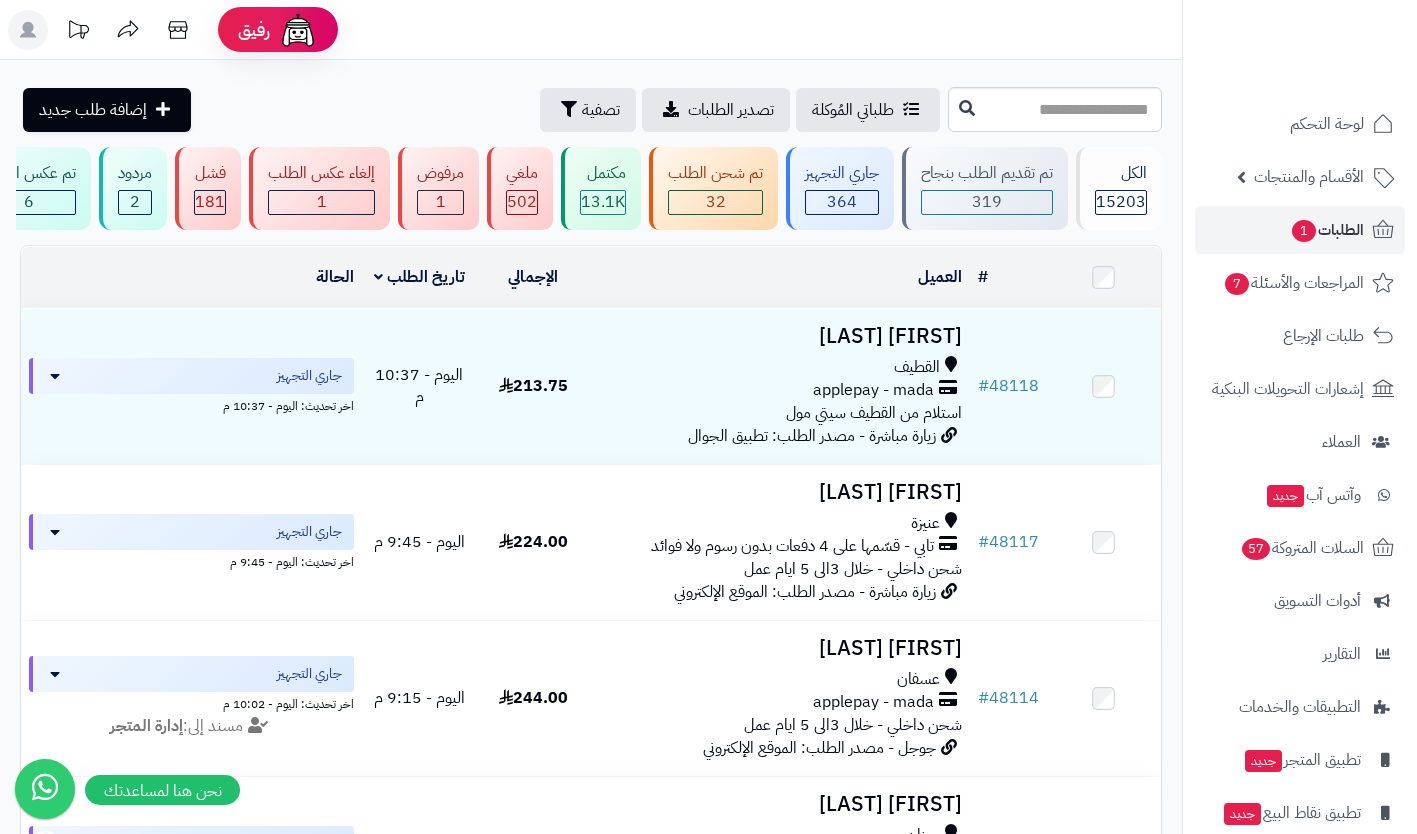 click on "applepay - mada" at bounding box center (873, 390) 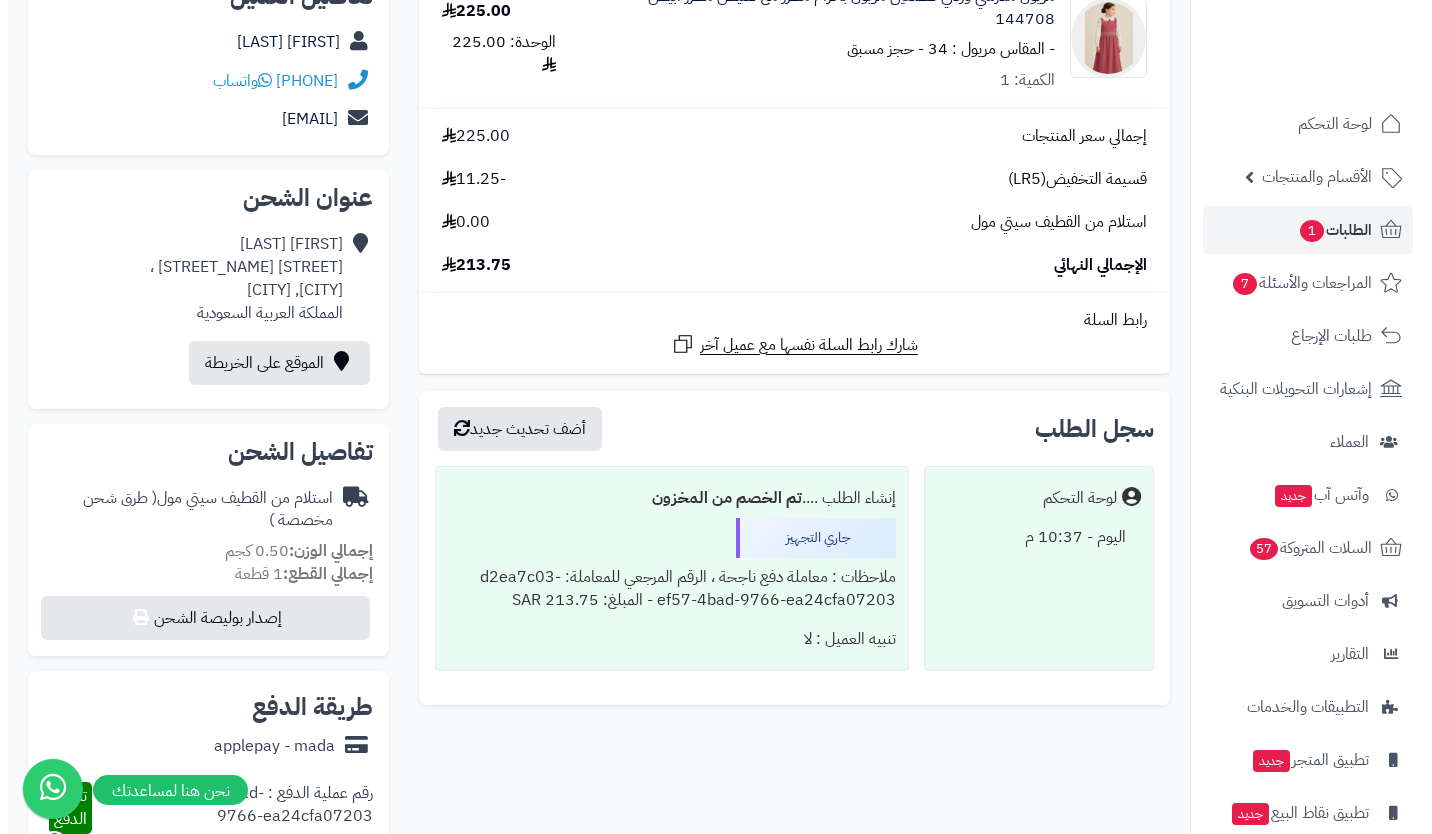 scroll, scrollTop: 0, scrollLeft: 0, axis: both 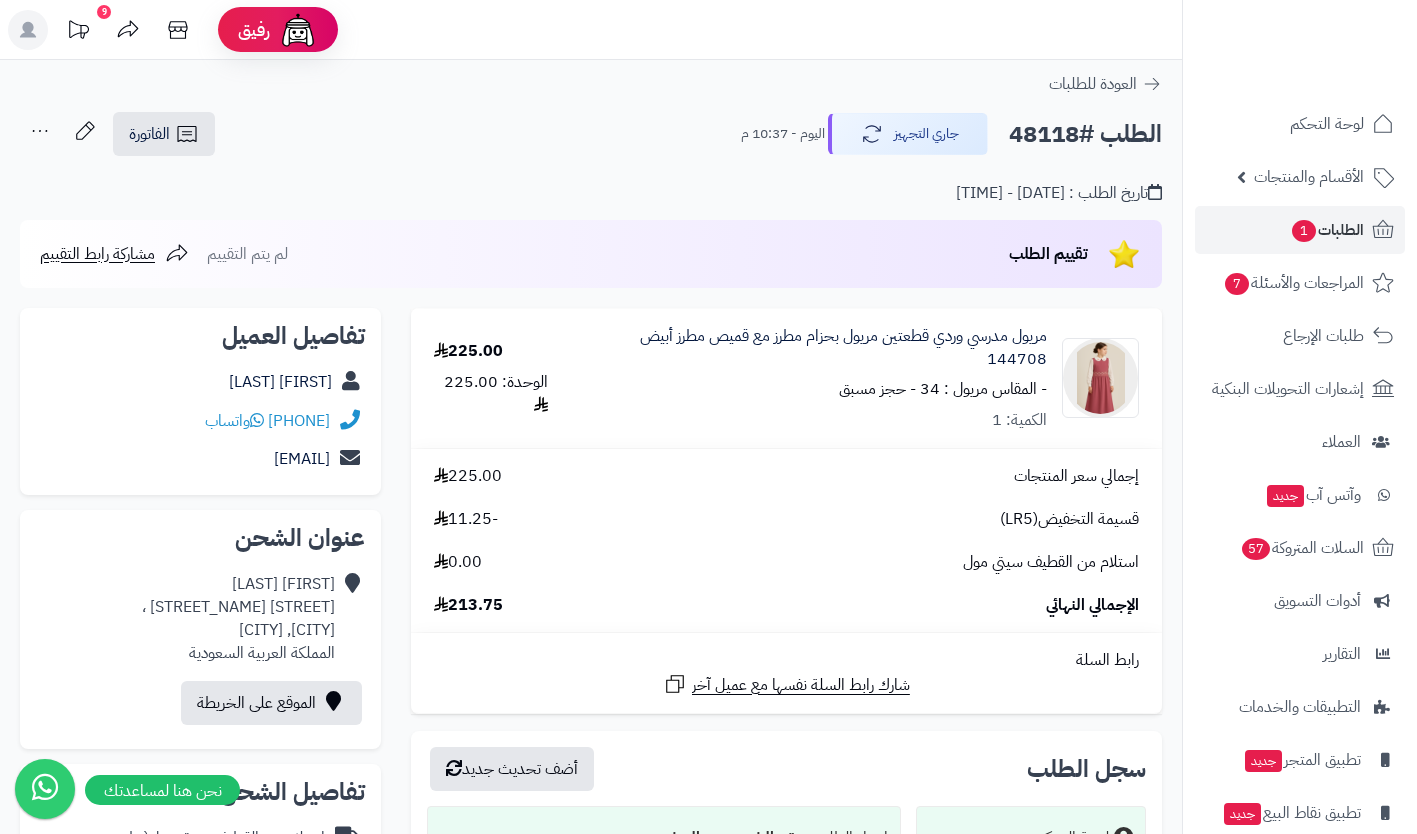 click 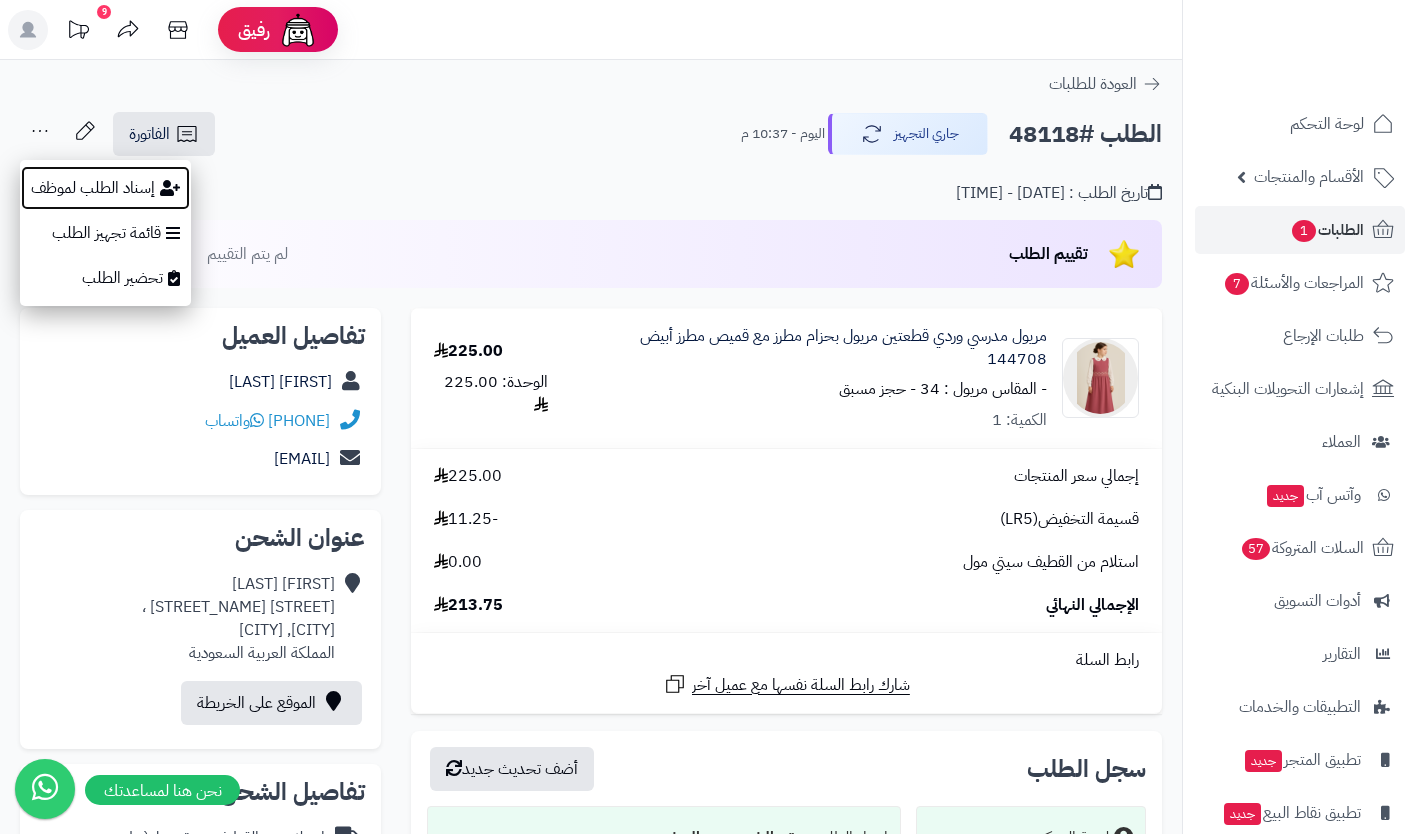 click on "إسناد الطلب لموظف" at bounding box center [105, 188] 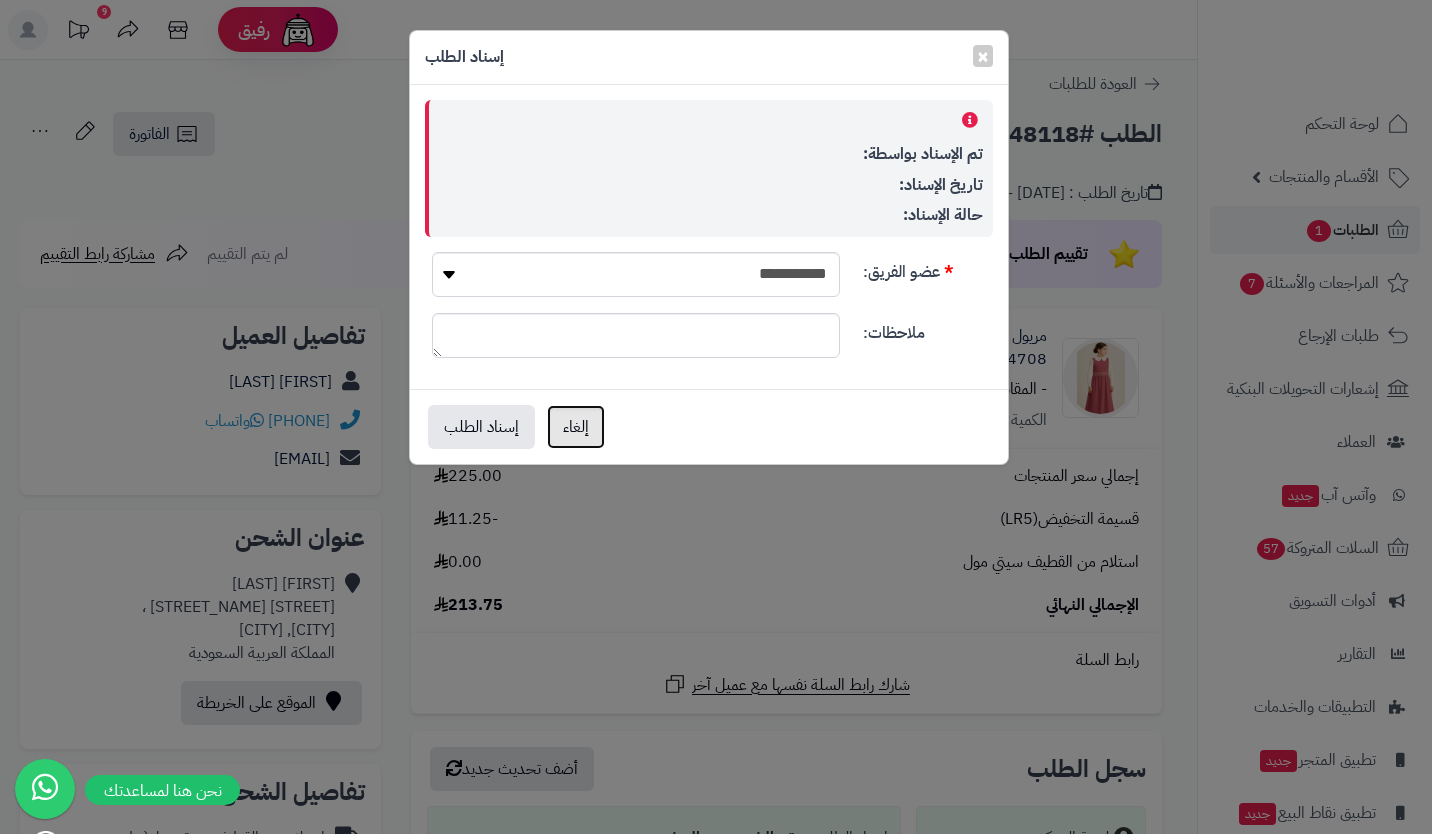 click on "إلغاء" at bounding box center [576, 427] 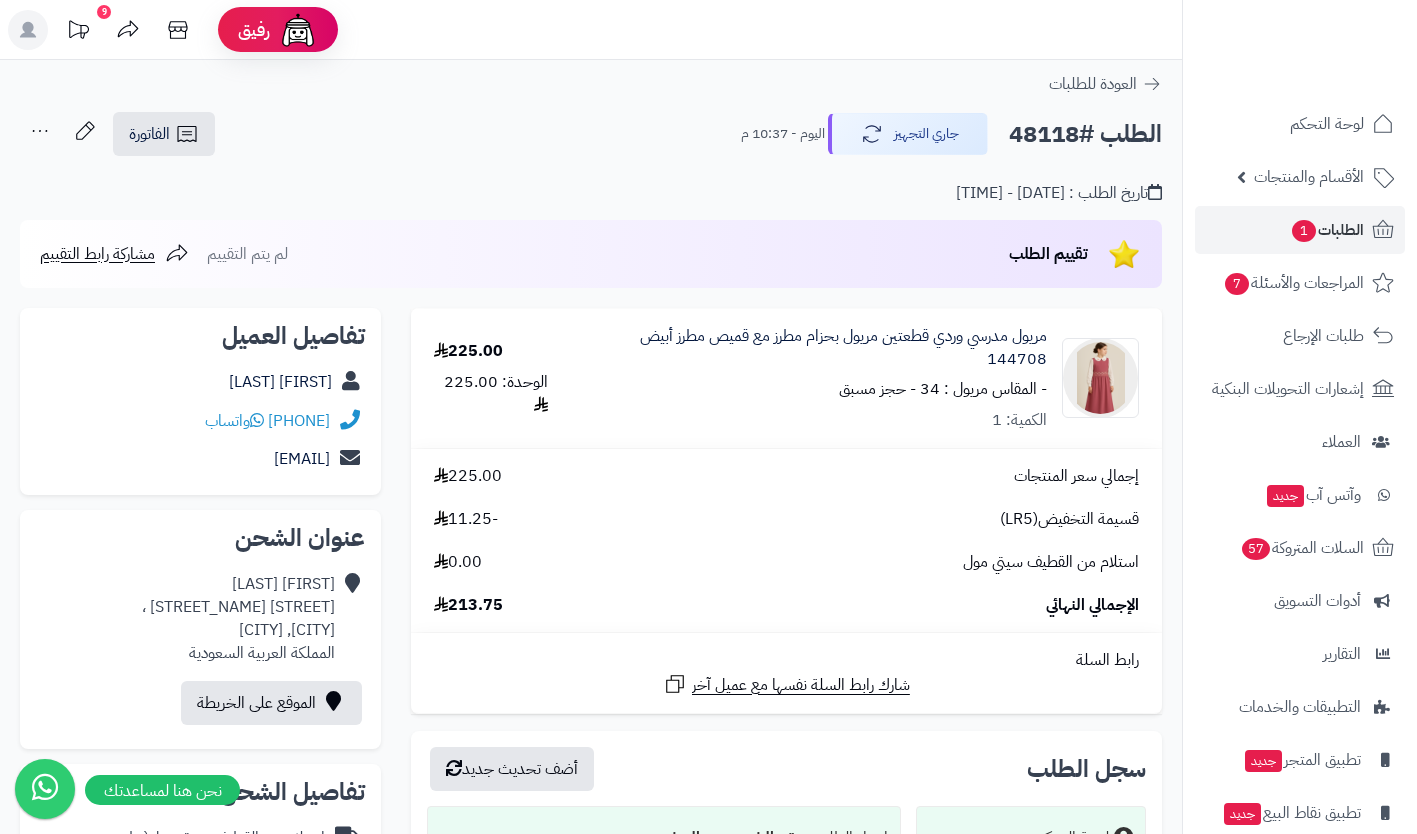 click 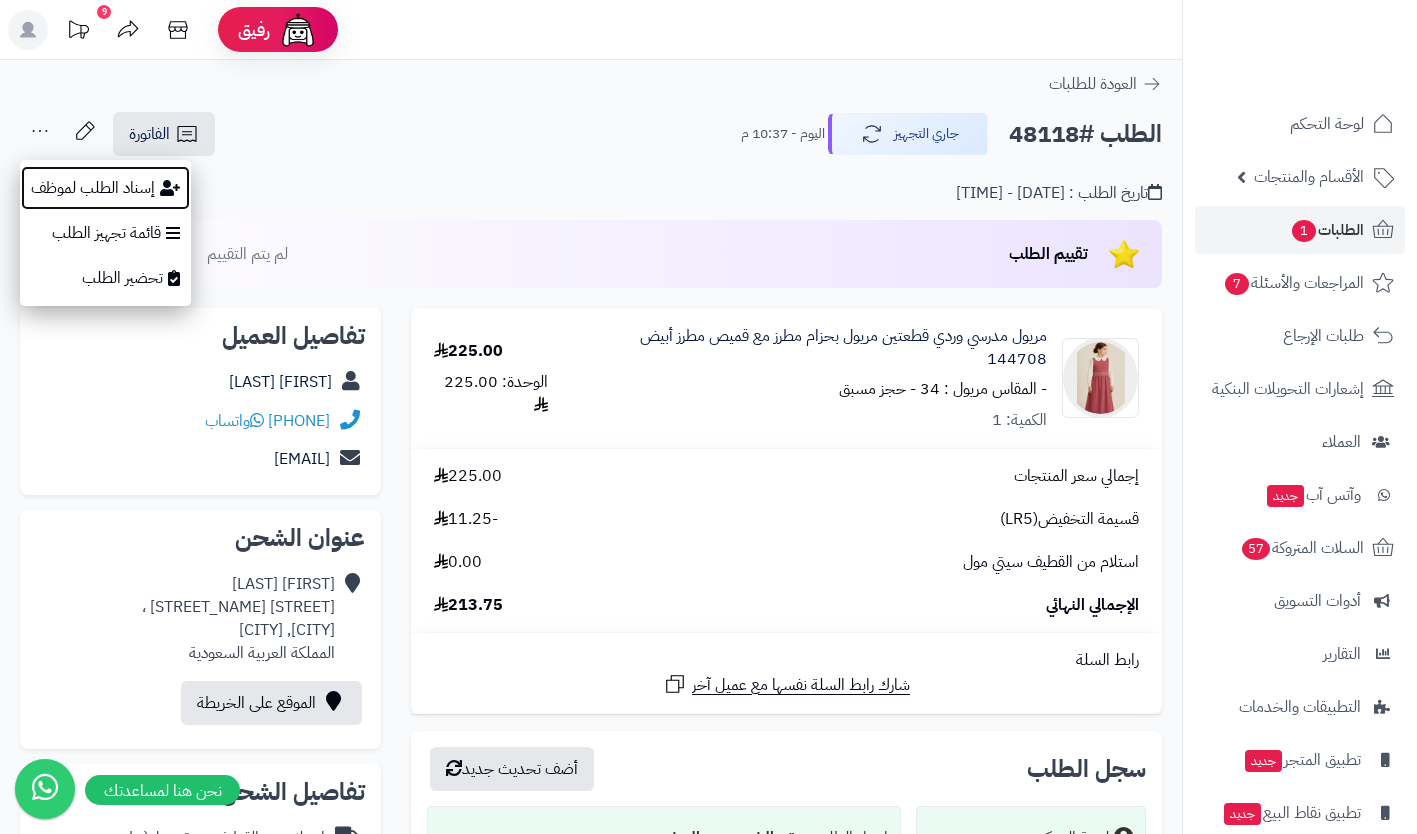 click on "إسناد الطلب لموظف" at bounding box center (105, 188) 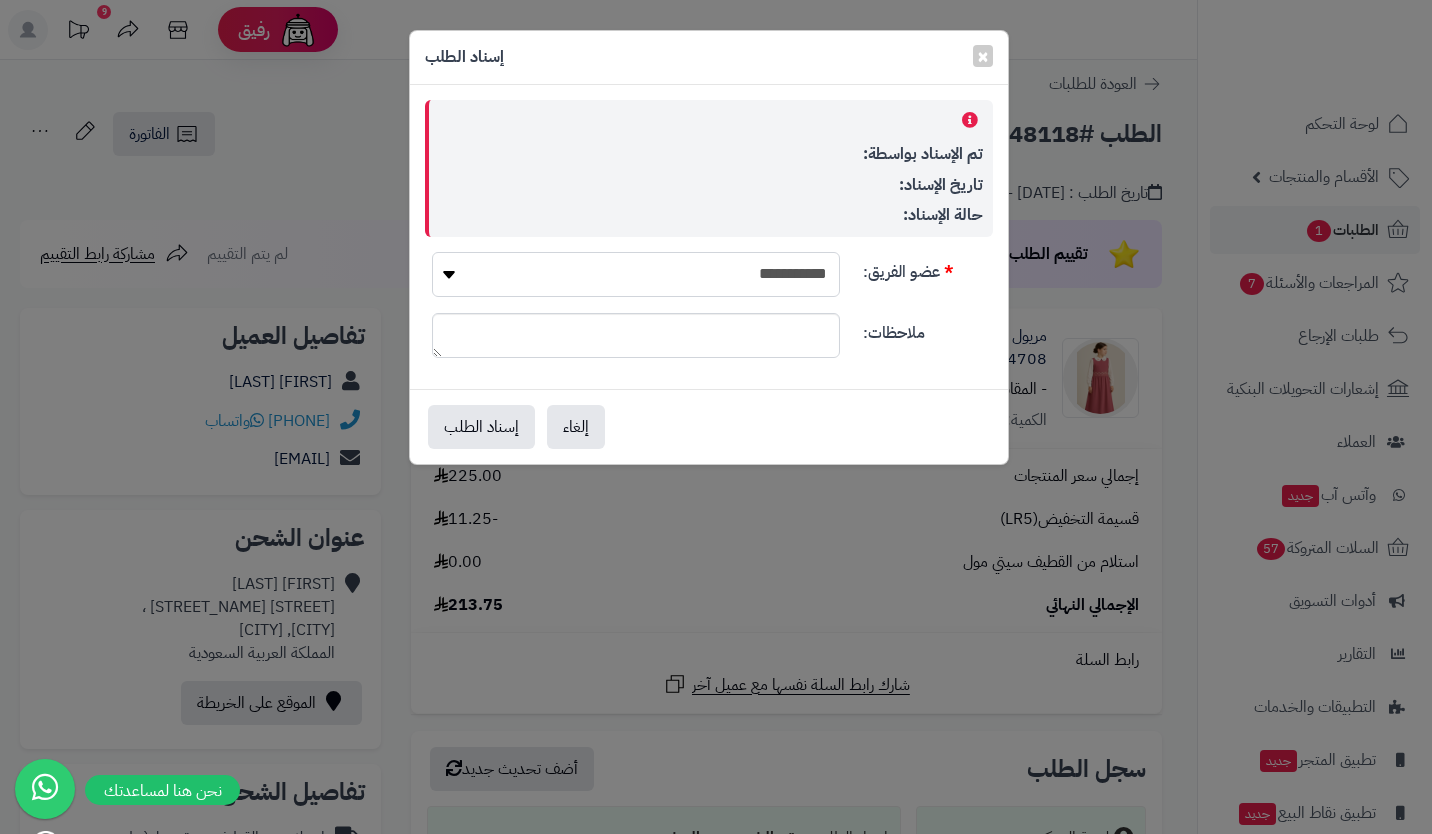 click on "**********" at bounding box center [636, 274] 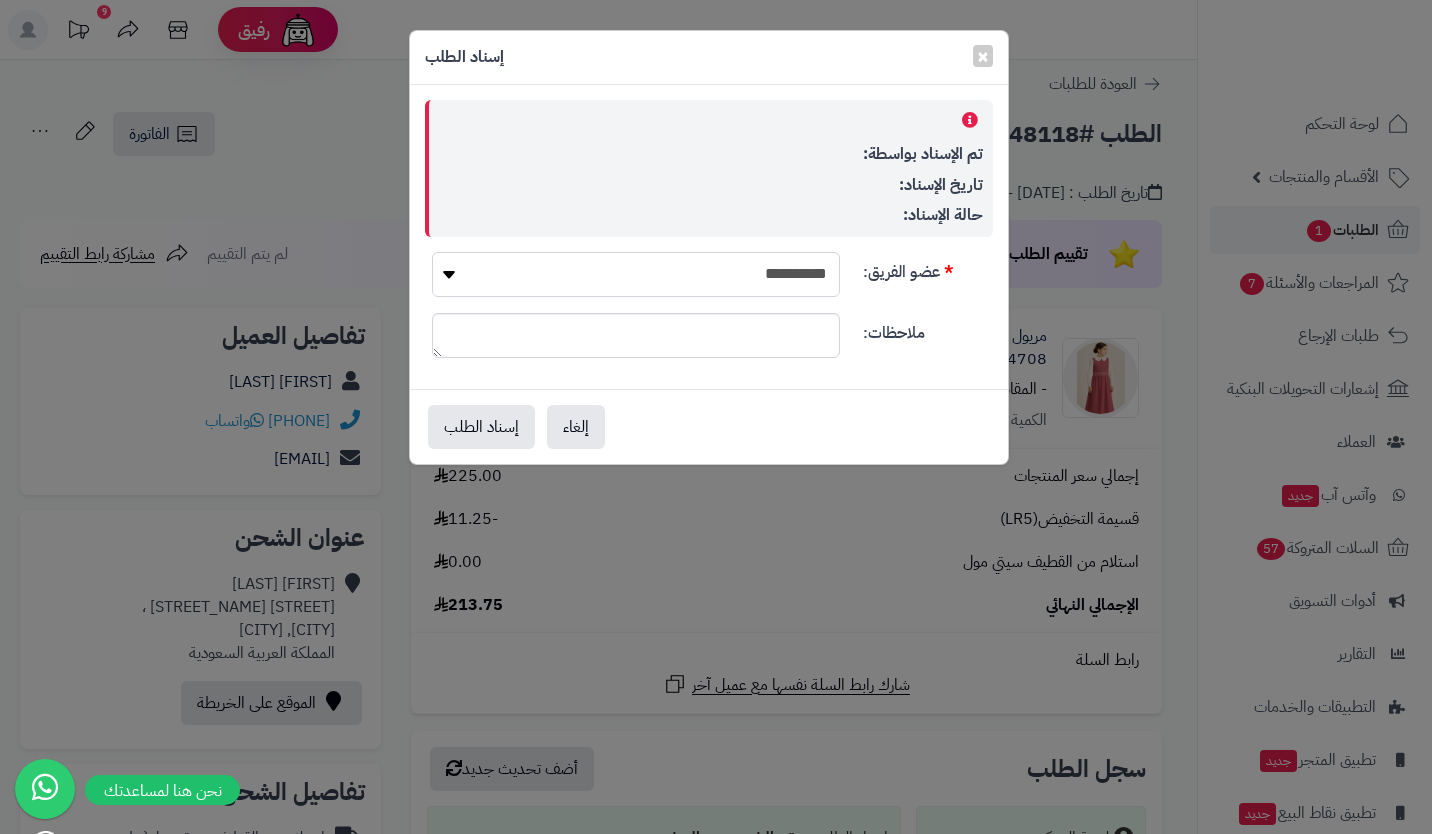 click on "**********" at bounding box center [636, 274] 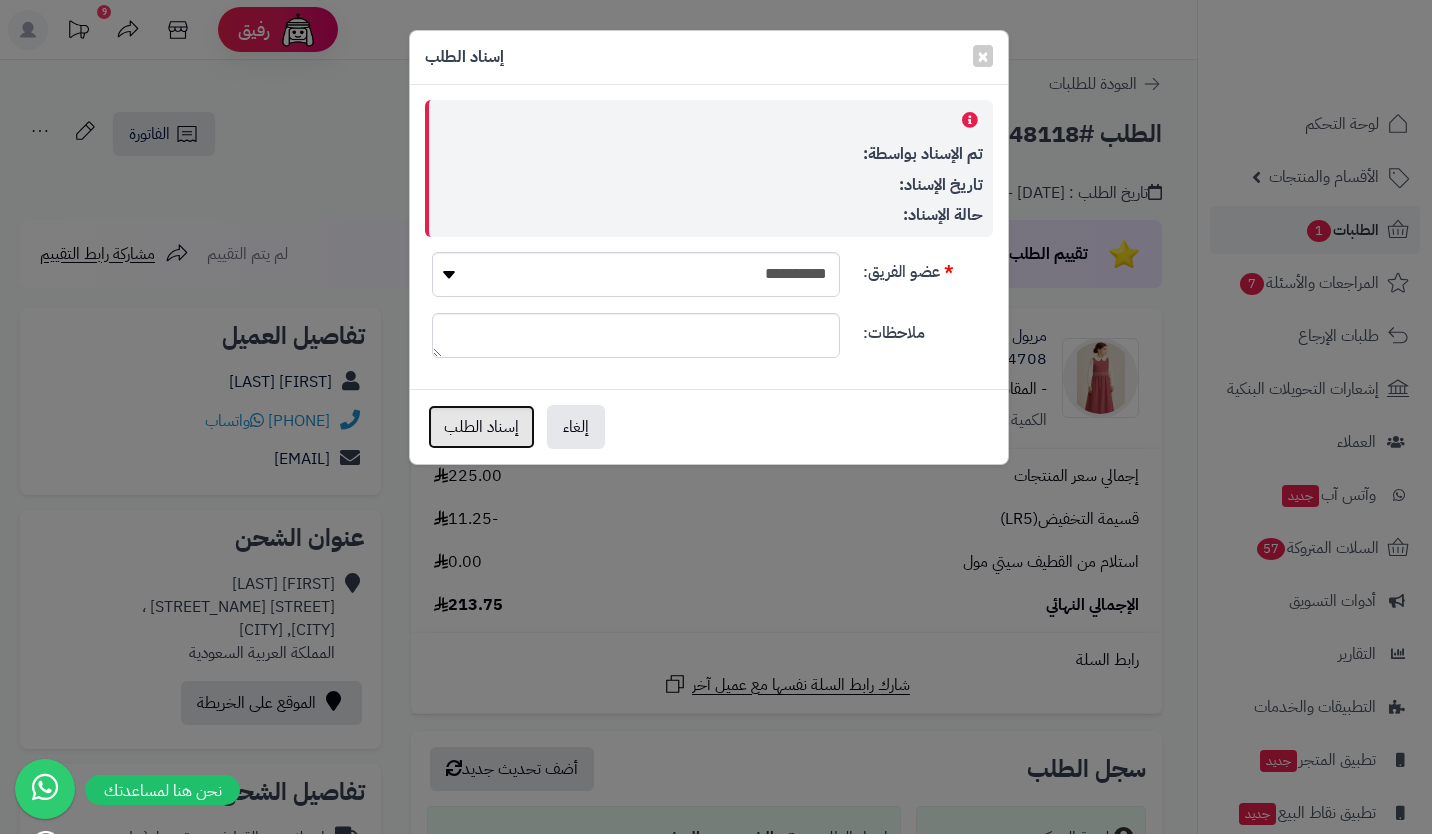 click on "إسناد الطلب" at bounding box center [481, 427] 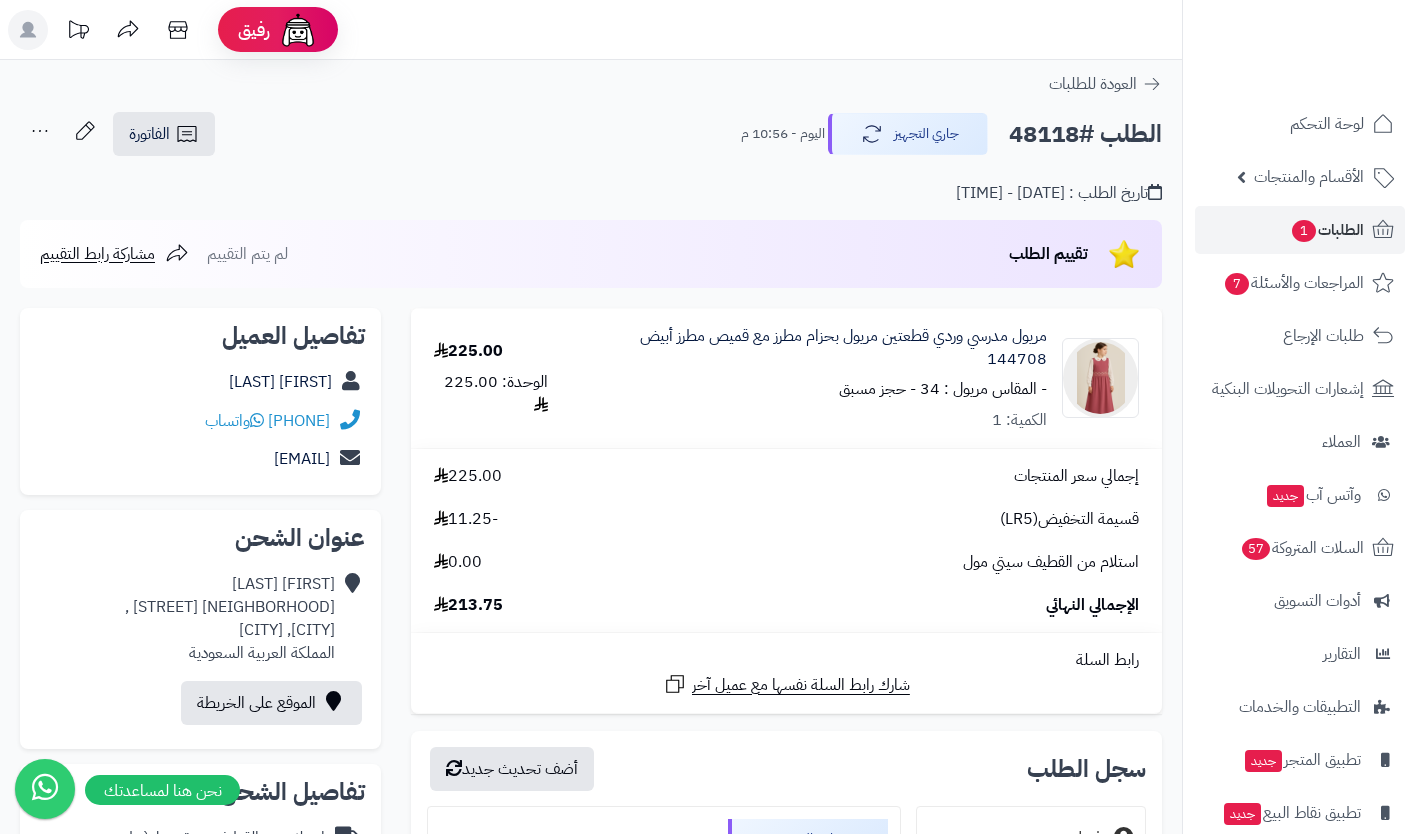 scroll, scrollTop: 0, scrollLeft: 0, axis: both 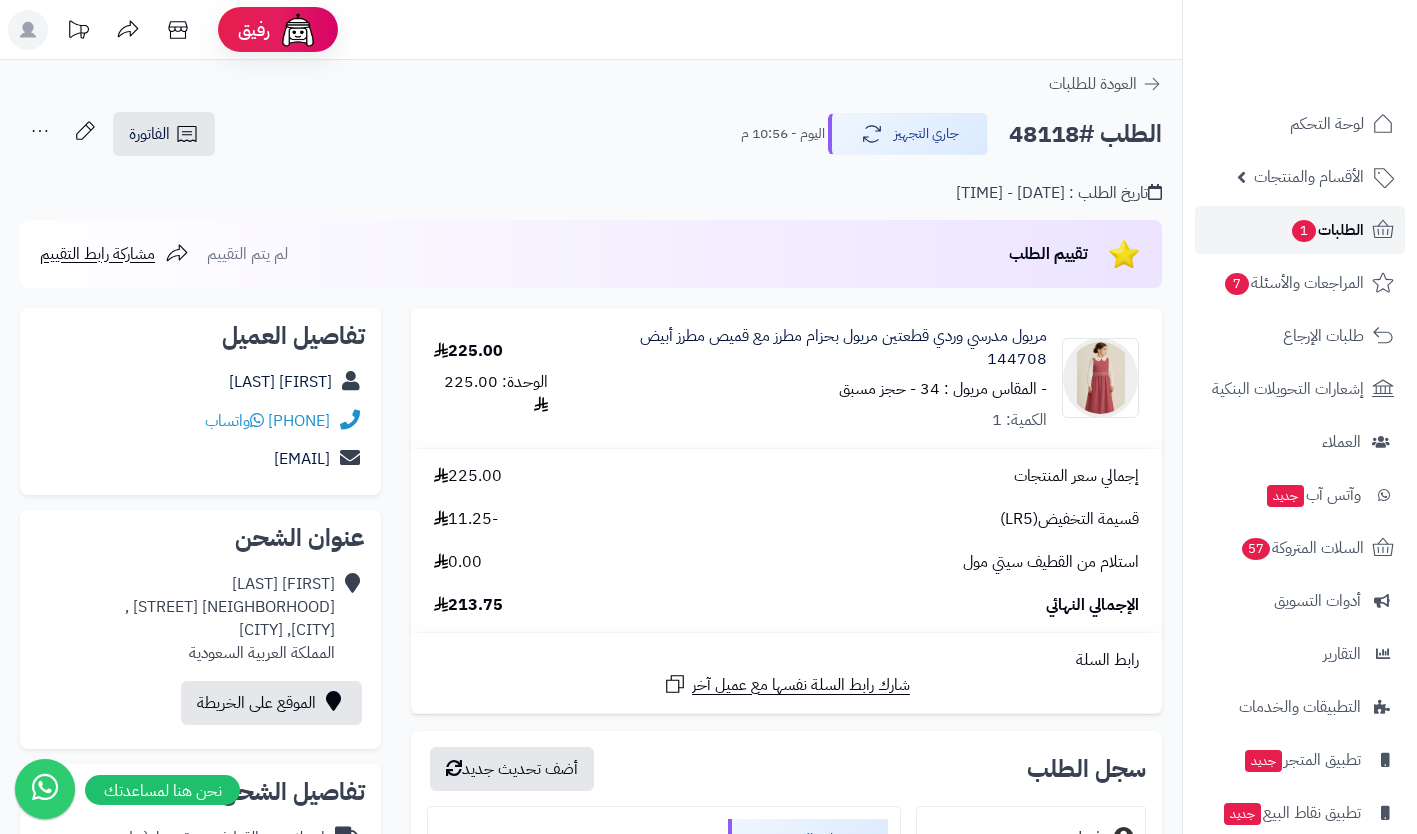 click on "الطلبات  1" at bounding box center [1327, 230] 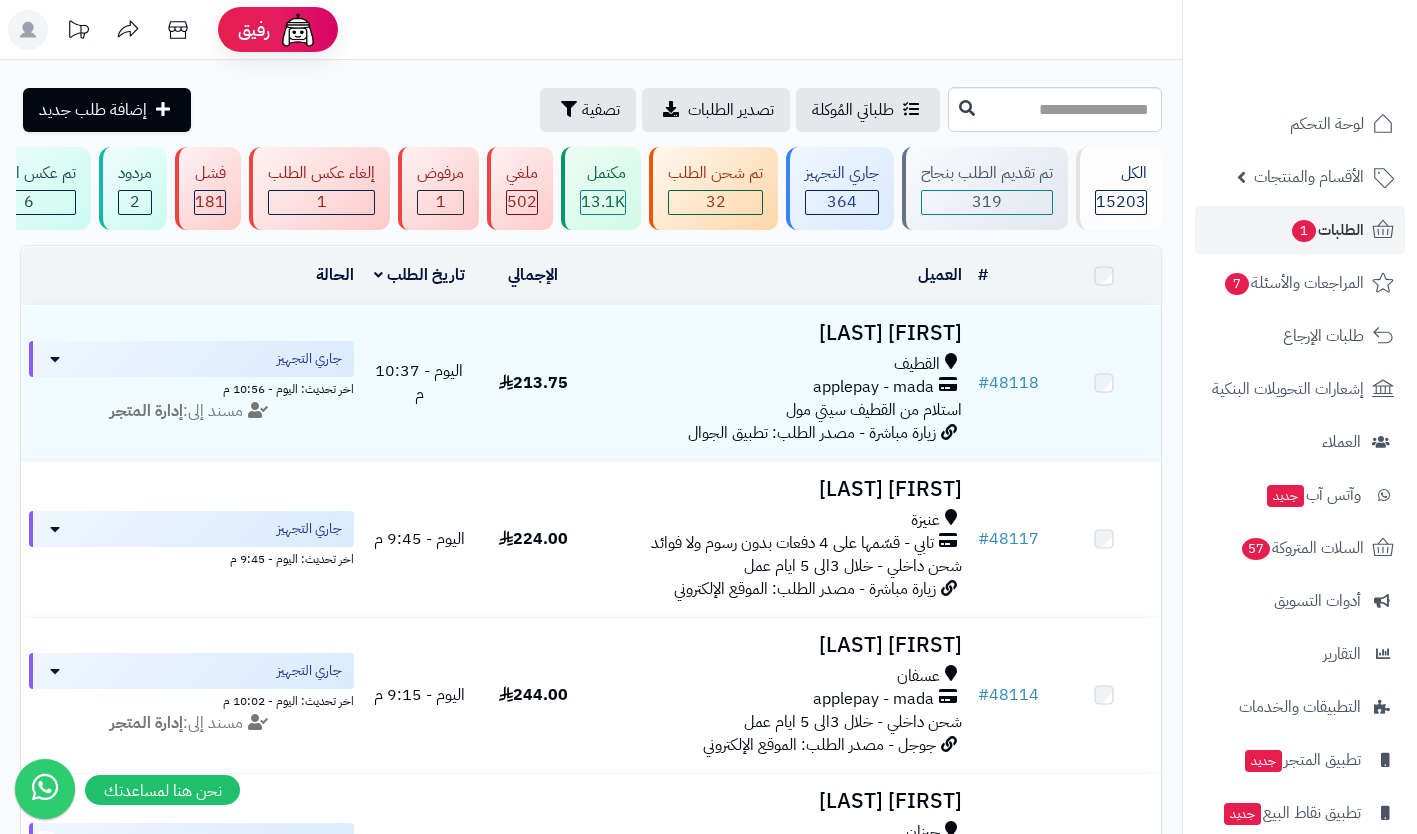 scroll, scrollTop: 0, scrollLeft: 0, axis: both 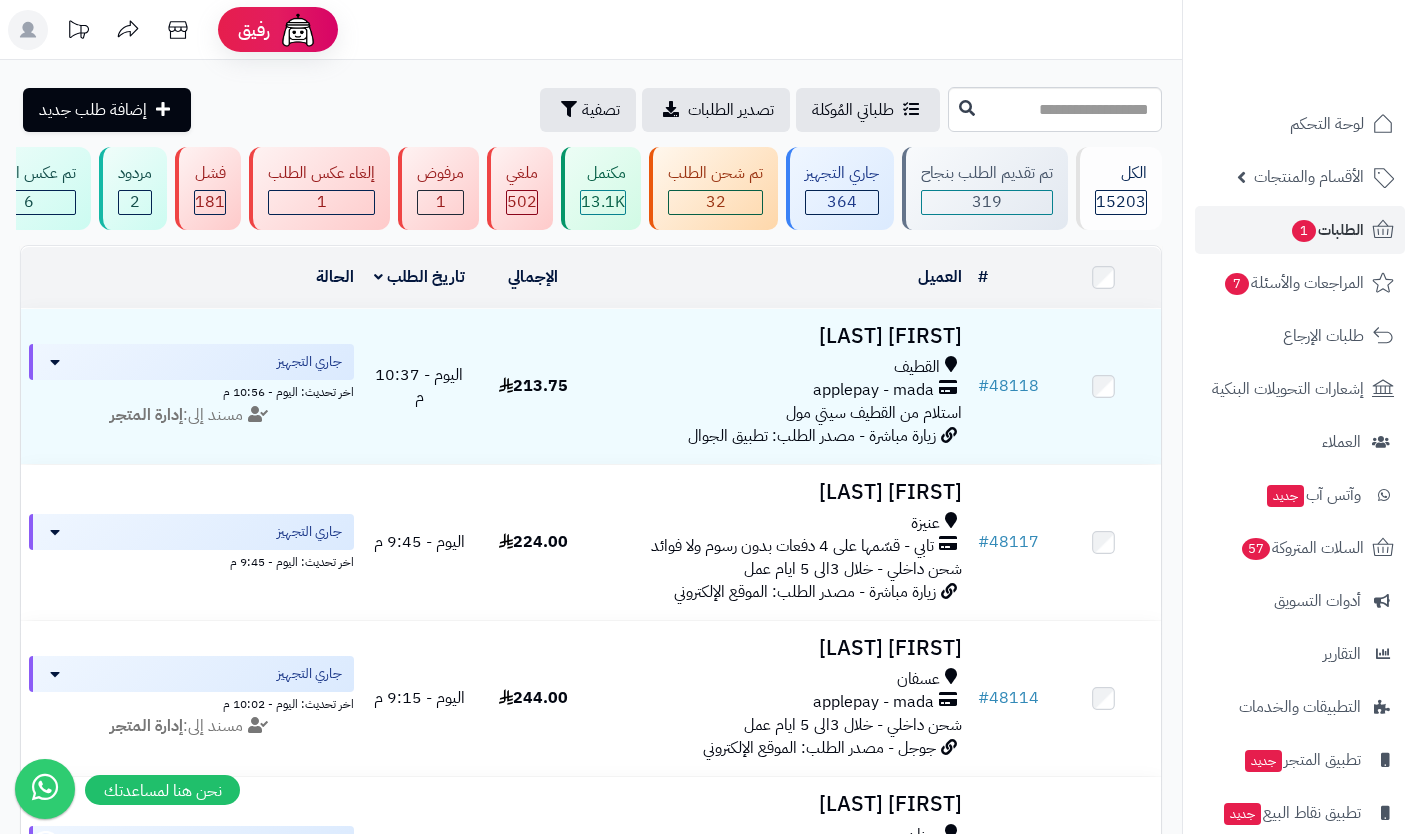 click on "شحن داخلي  - خلال 3الى 5 ايام عمل" at bounding box center (853, 569) 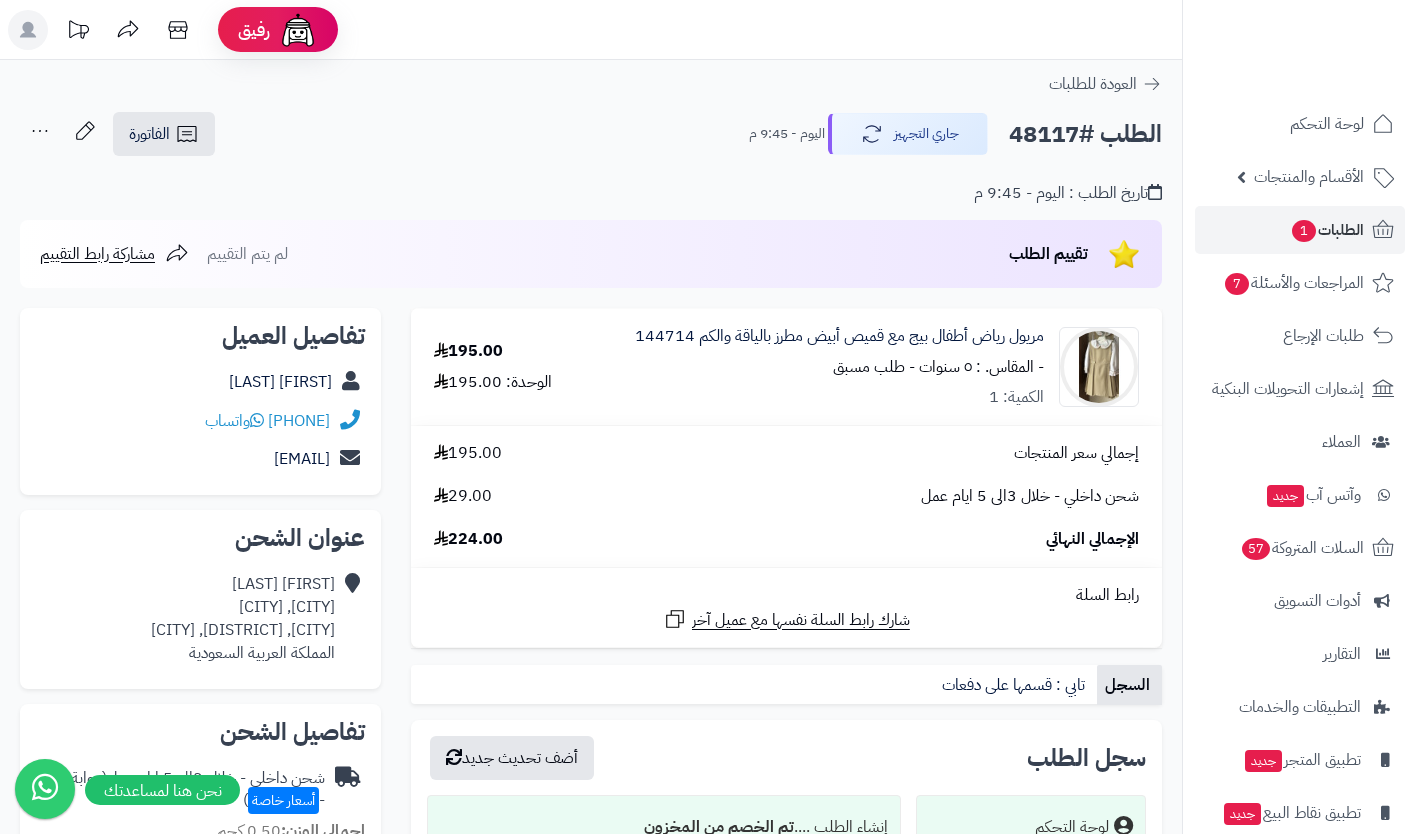 scroll, scrollTop: 0, scrollLeft: 0, axis: both 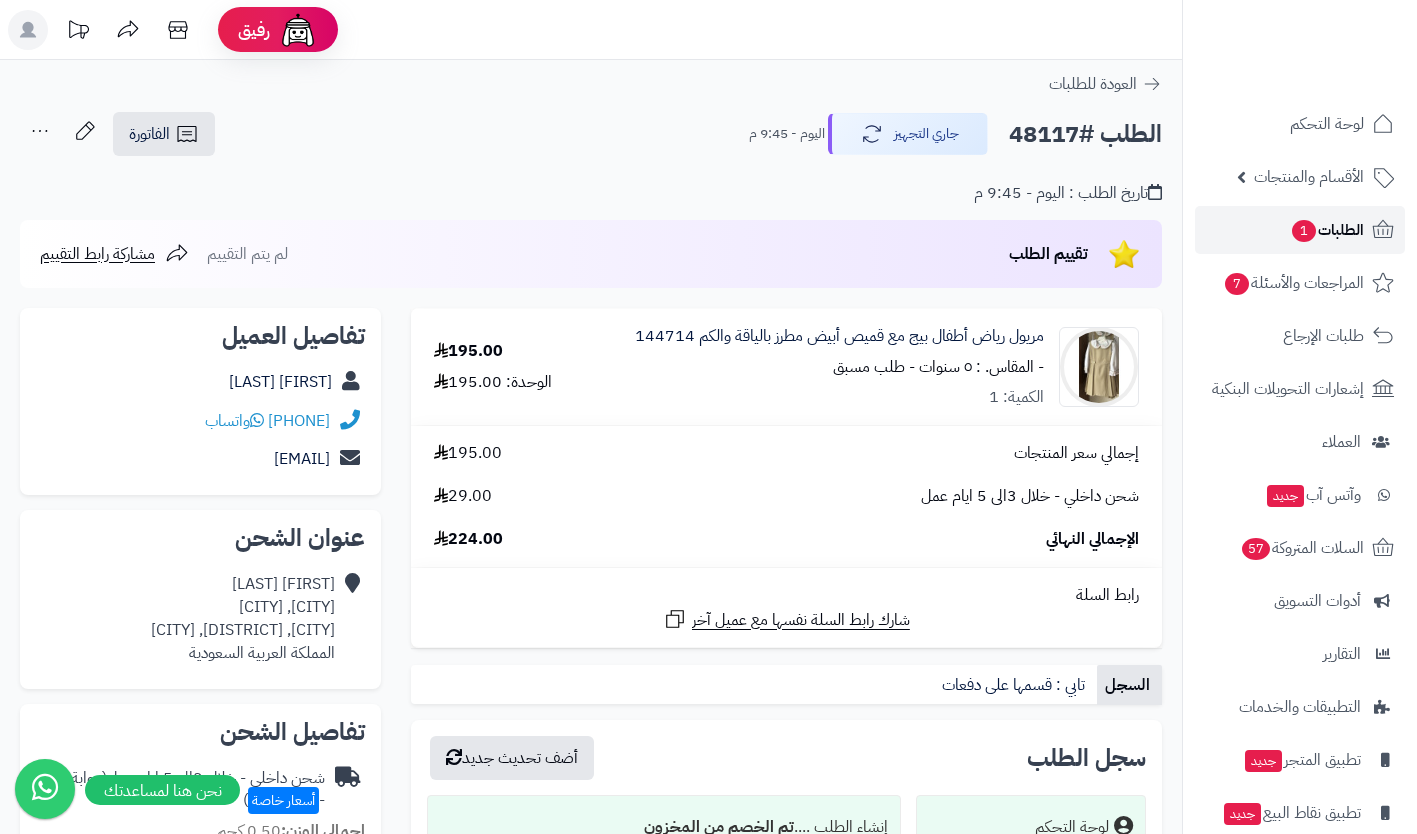 click on "الطلبات  1" at bounding box center [1327, 230] 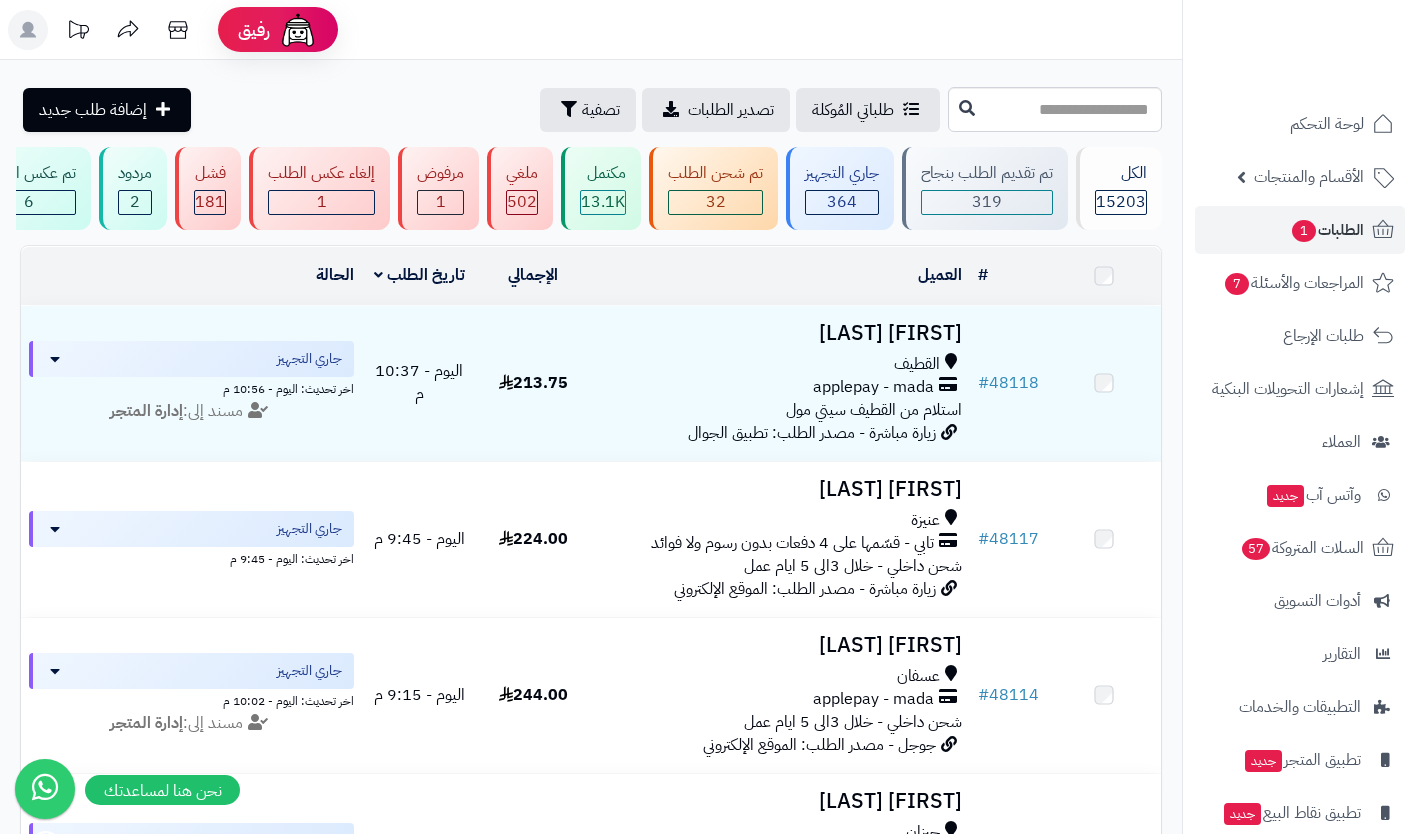 scroll, scrollTop: 0, scrollLeft: 0, axis: both 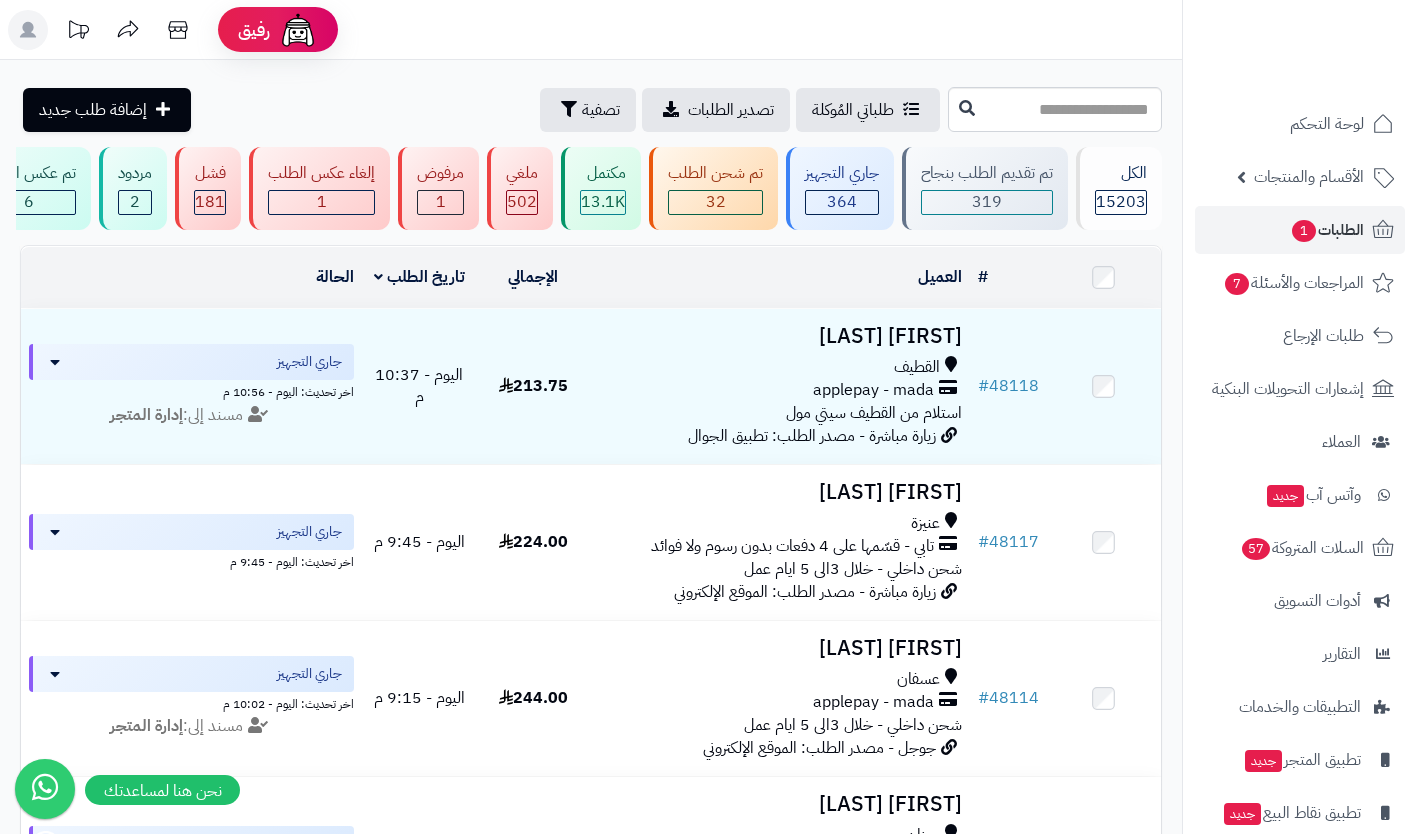 click on "applepay - mada" at bounding box center (873, 702) 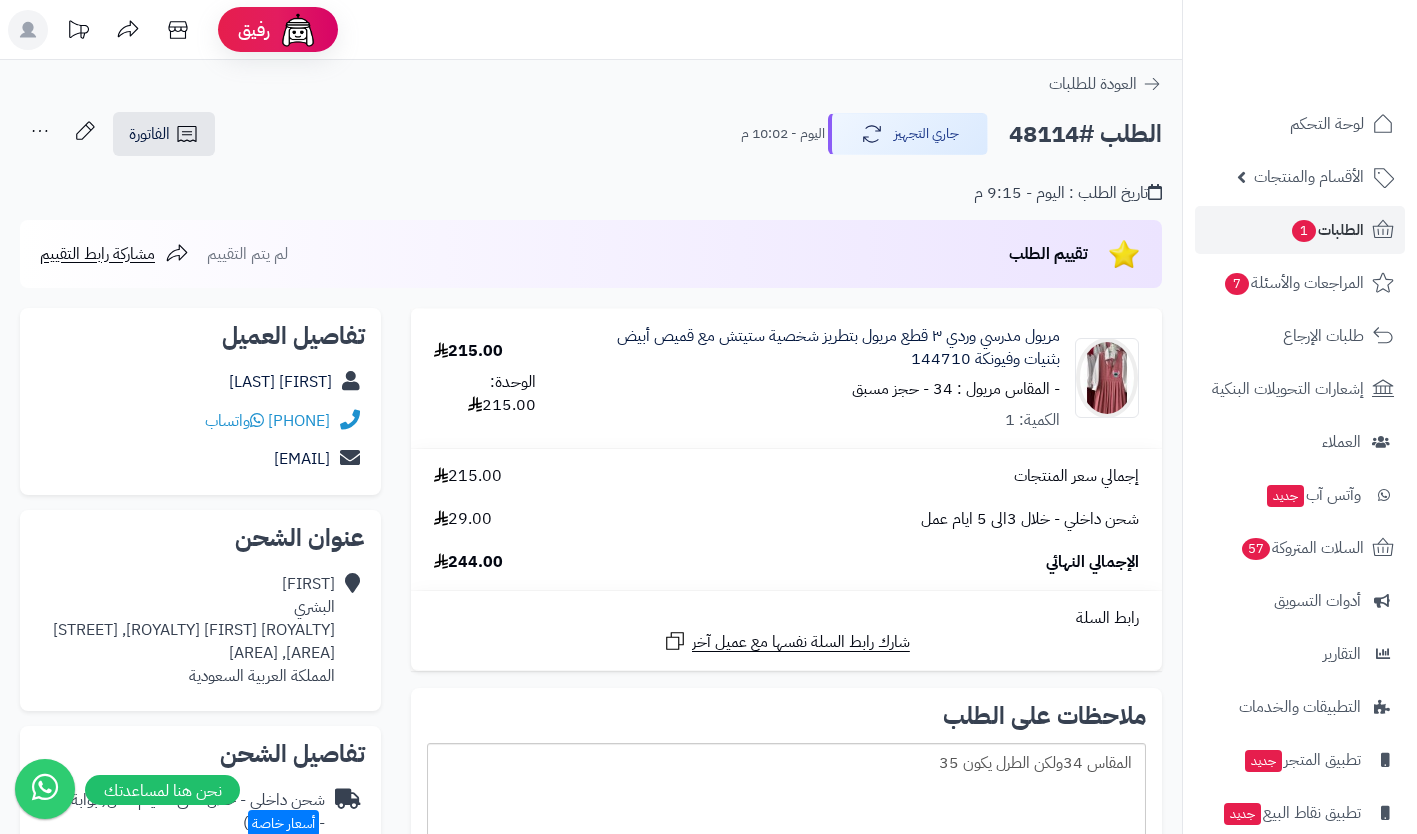 scroll, scrollTop: 0, scrollLeft: 0, axis: both 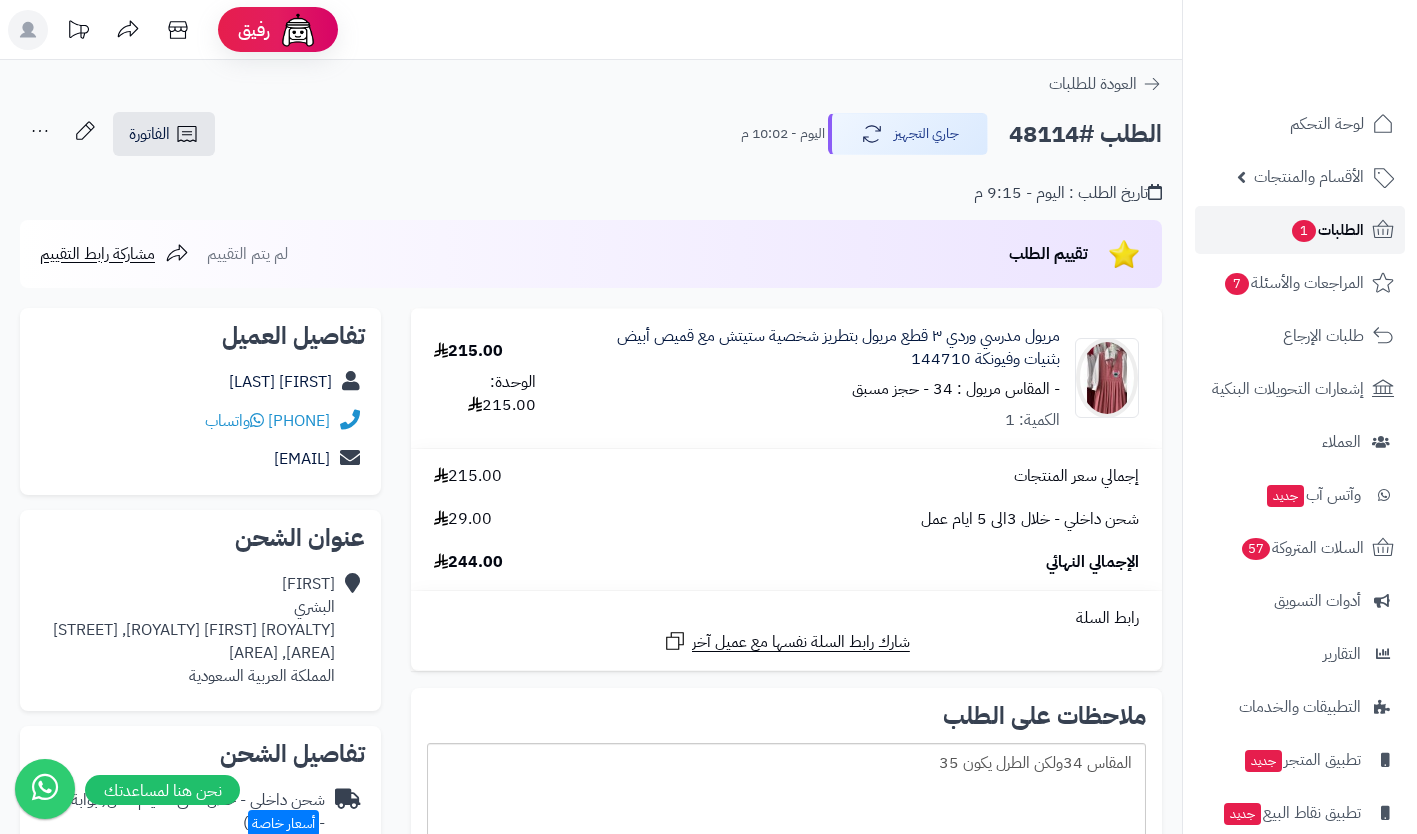 click on "الطلبات  1" at bounding box center [1327, 230] 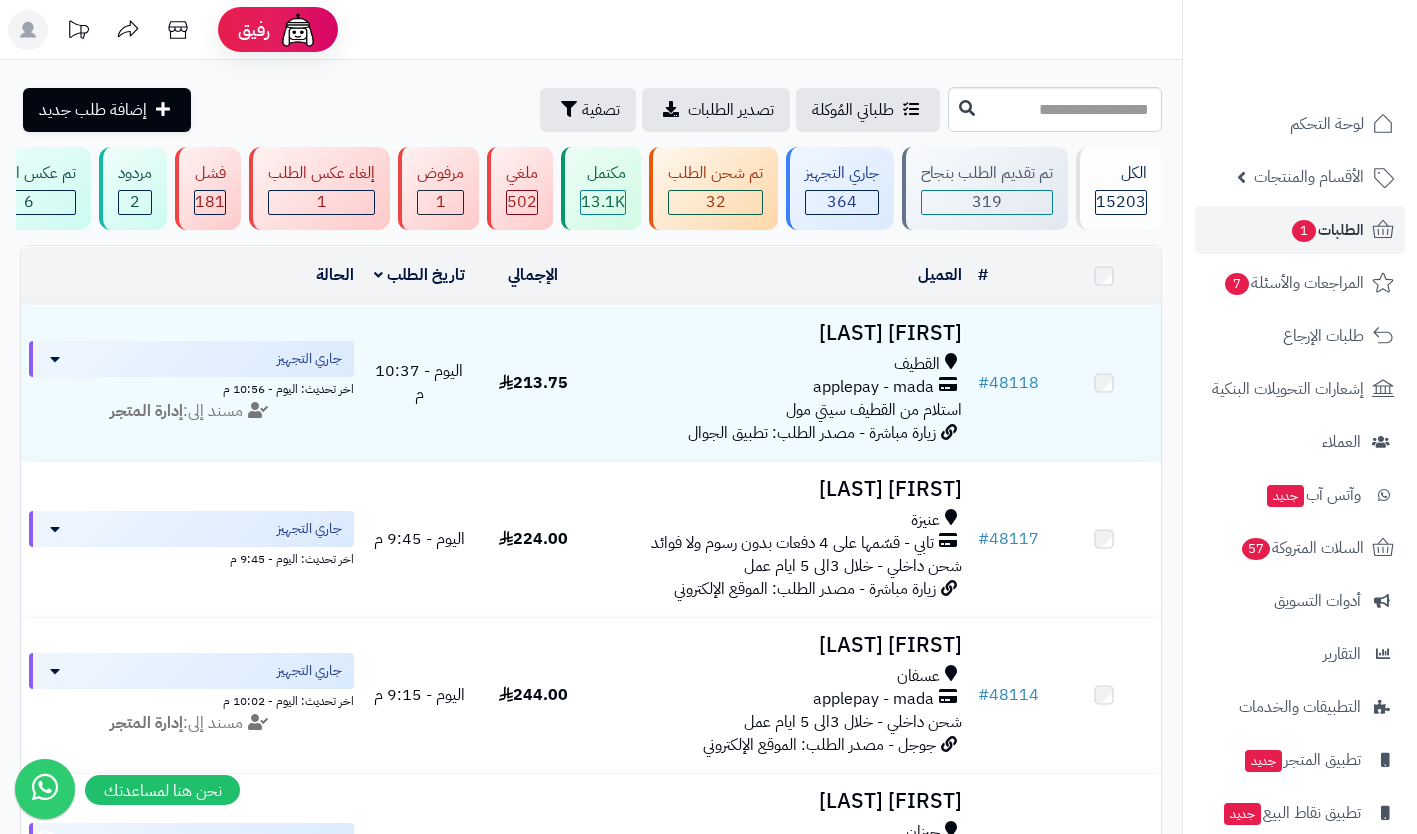 scroll, scrollTop: 0, scrollLeft: 0, axis: both 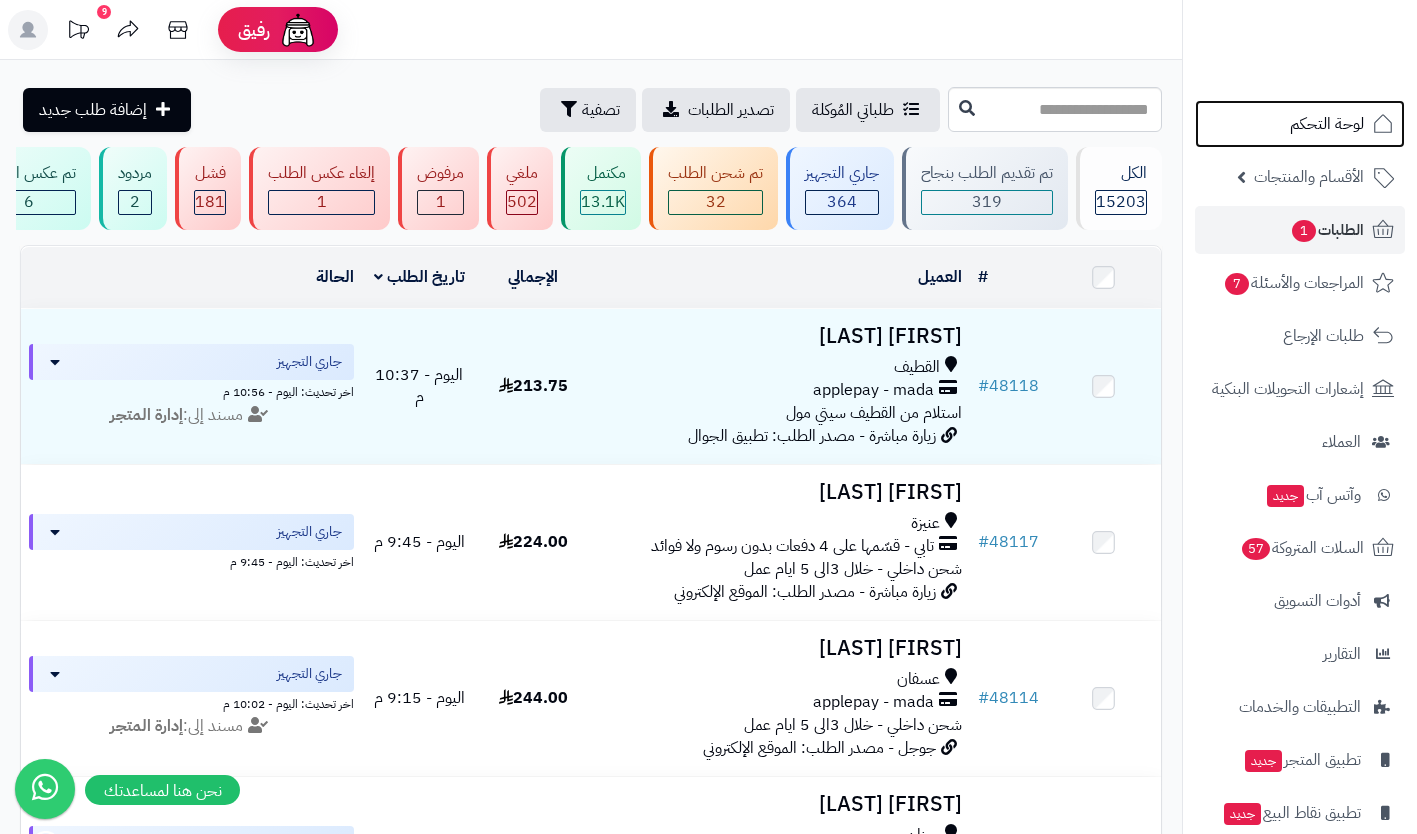 click on "لوحة التحكم" at bounding box center (1327, 124) 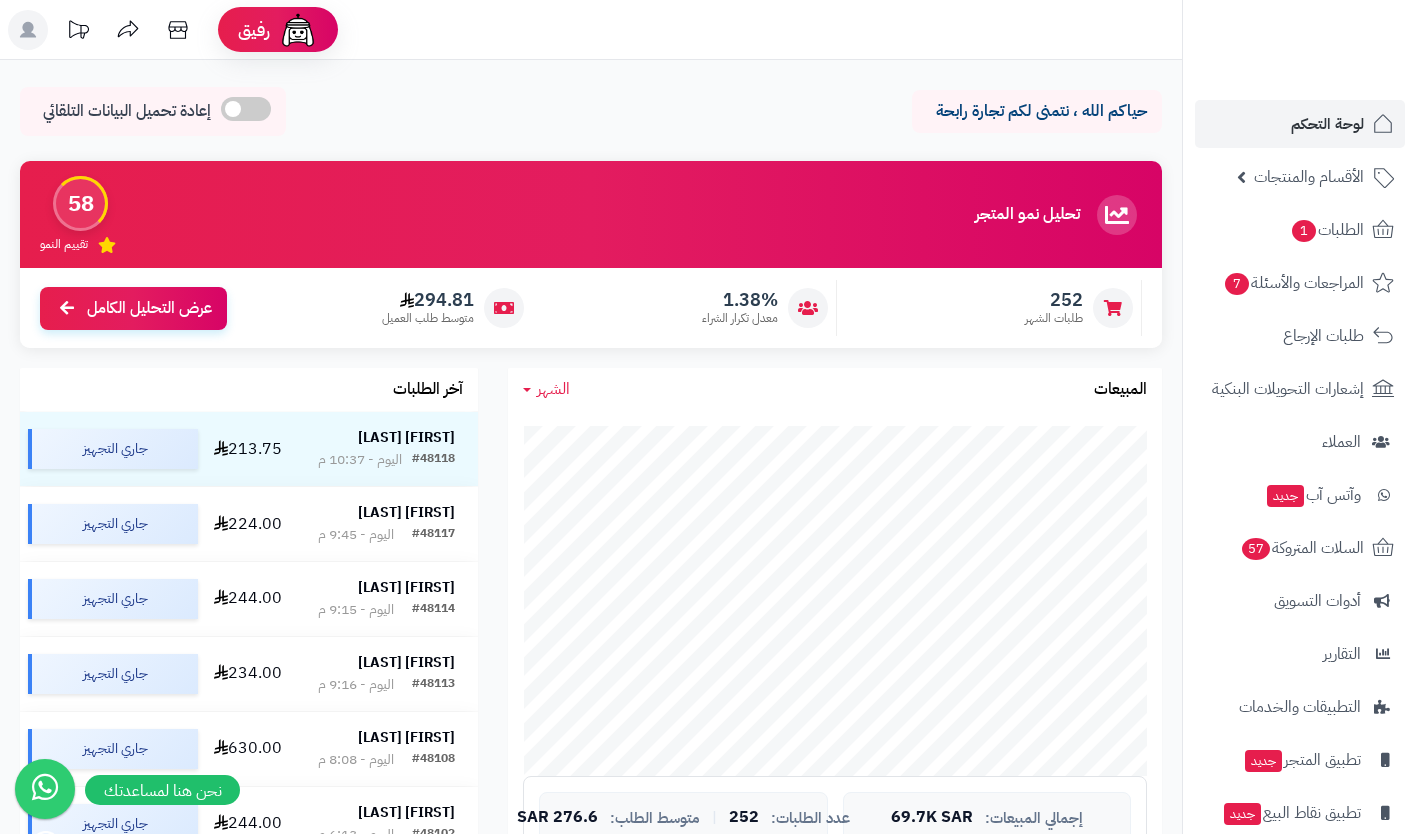scroll, scrollTop: 0, scrollLeft: 0, axis: both 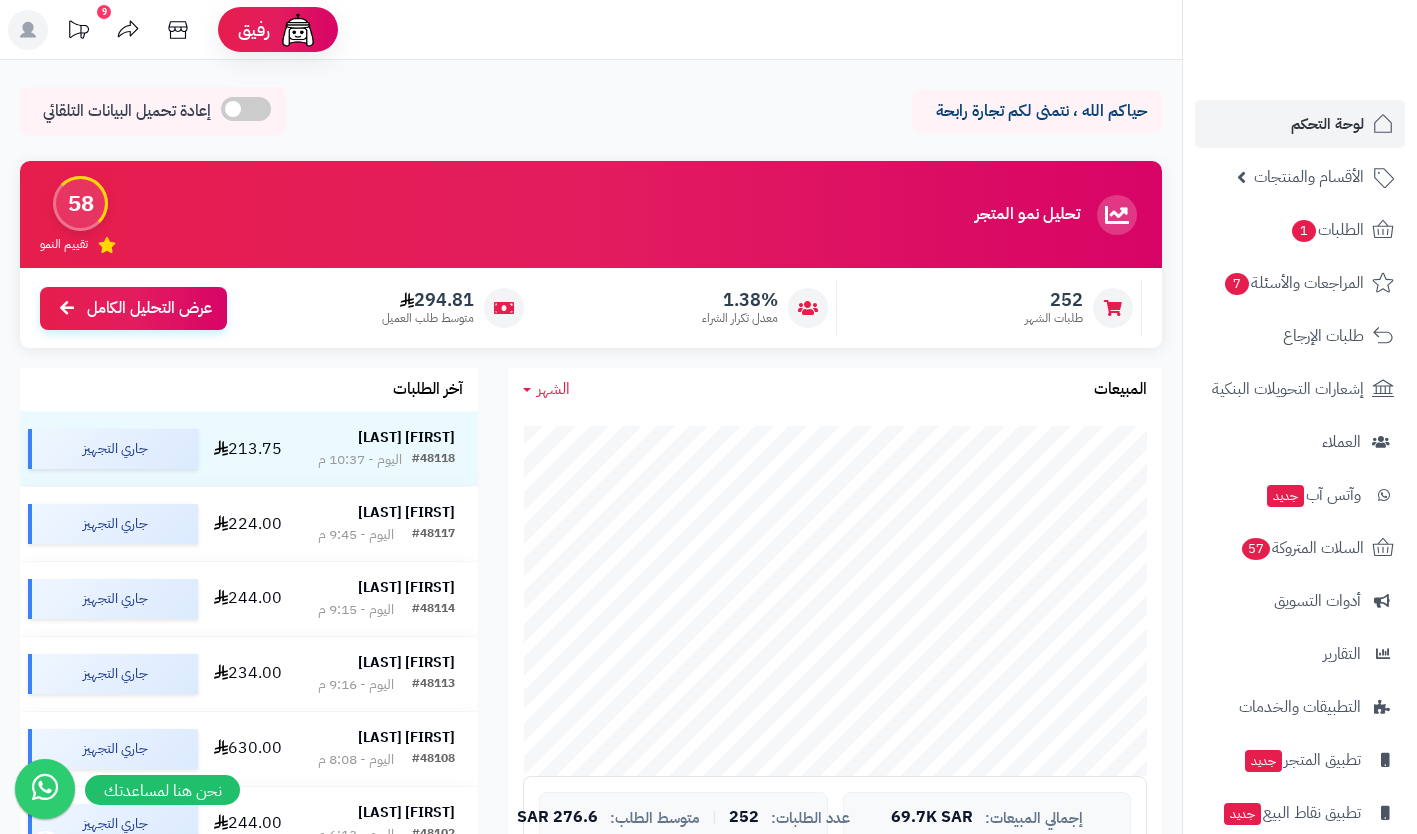 click on "الأقسام والمنتجات" at bounding box center [1309, 177] 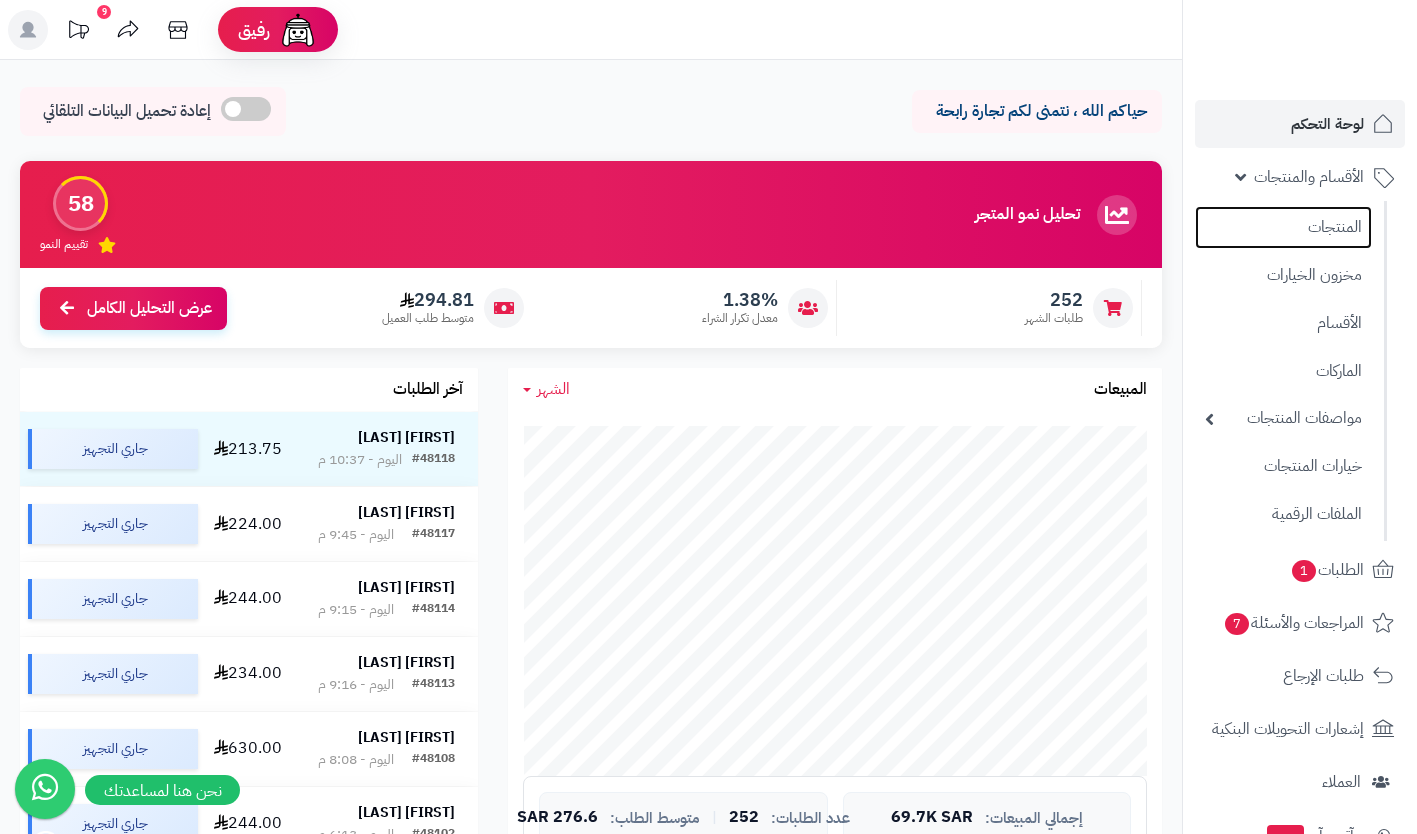 click on "المنتجات" at bounding box center (1283, 227) 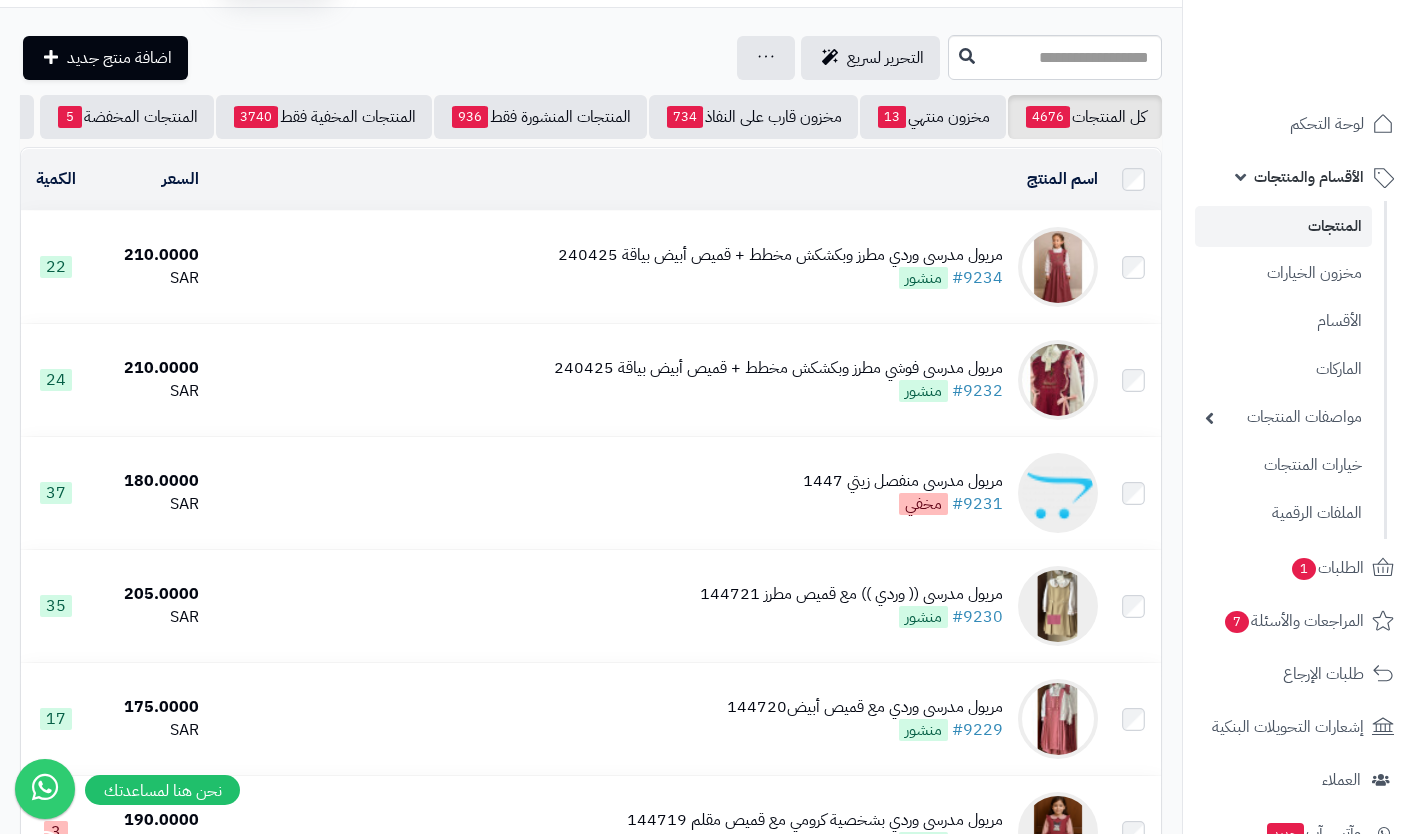 scroll, scrollTop: 0, scrollLeft: 0, axis: both 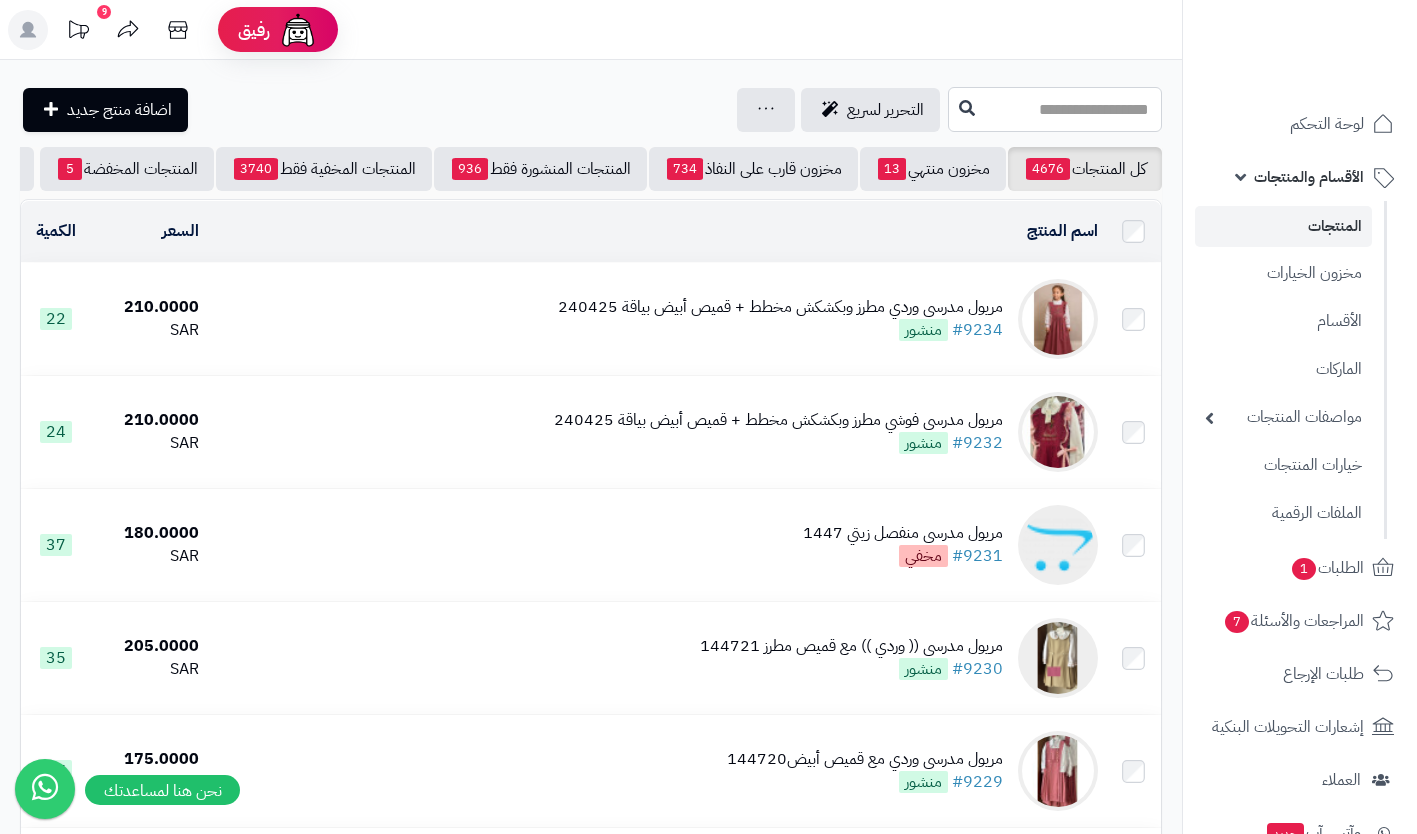 click at bounding box center [1055, 109] 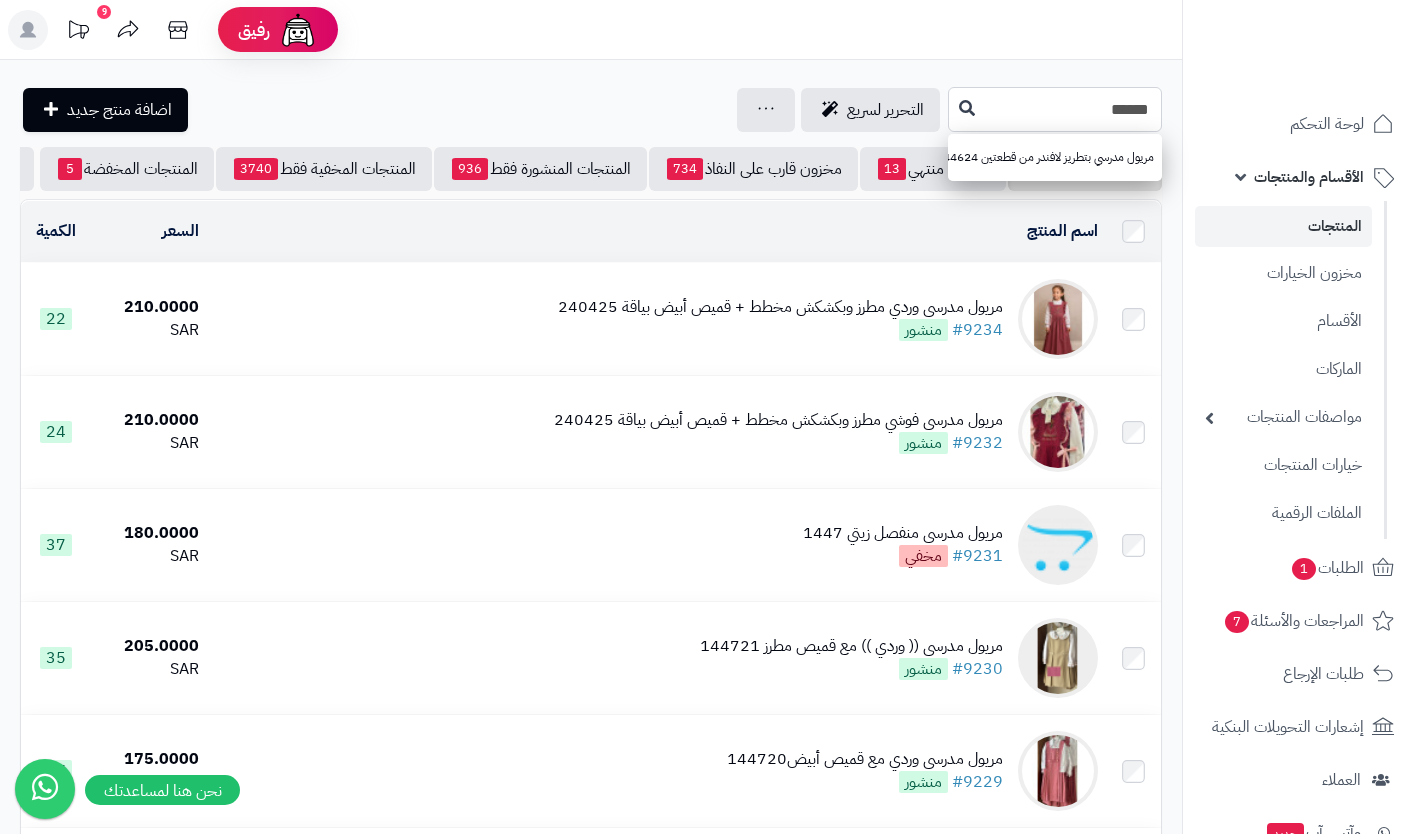 click on "******" at bounding box center (1055, 109) 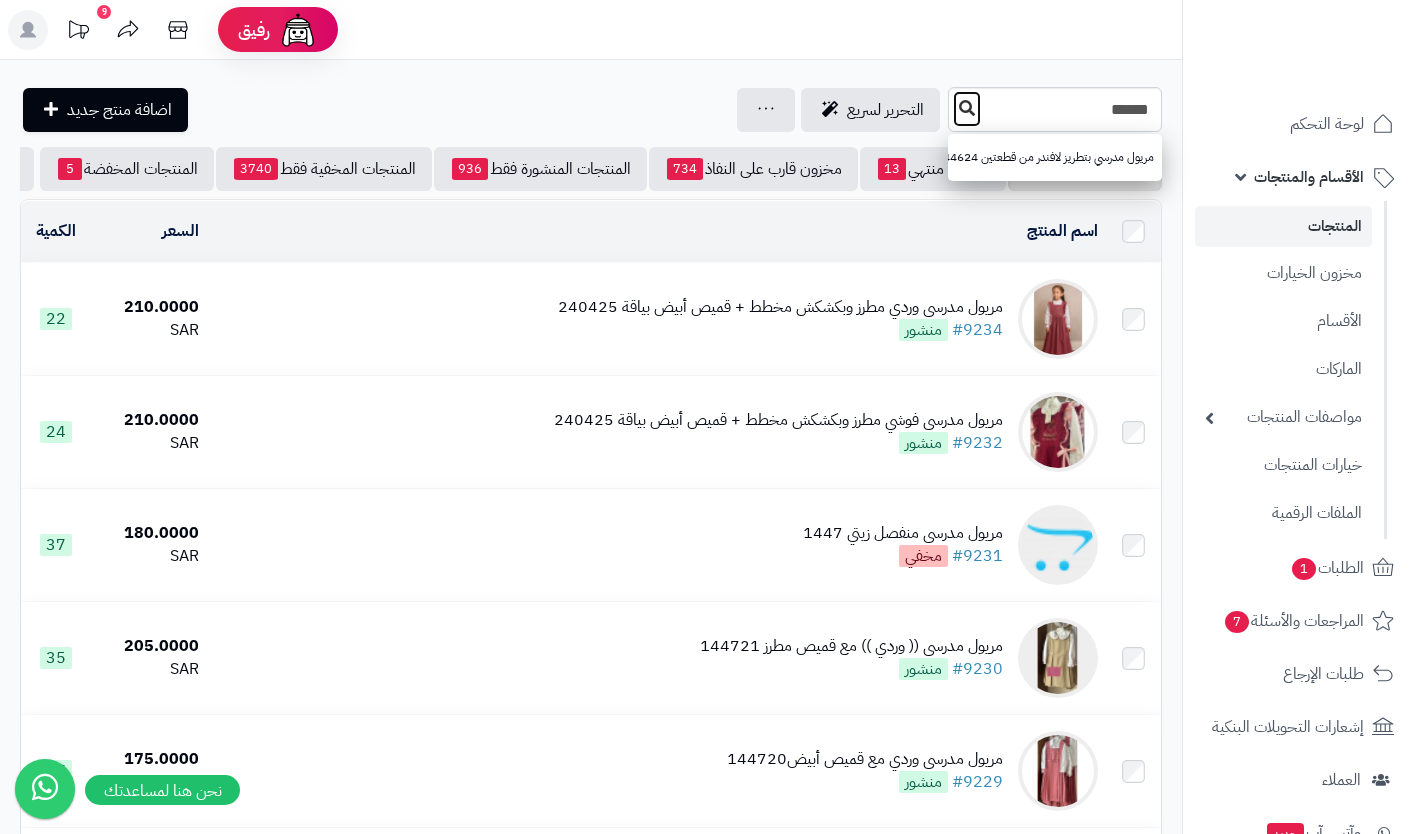 click at bounding box center (967, 108) 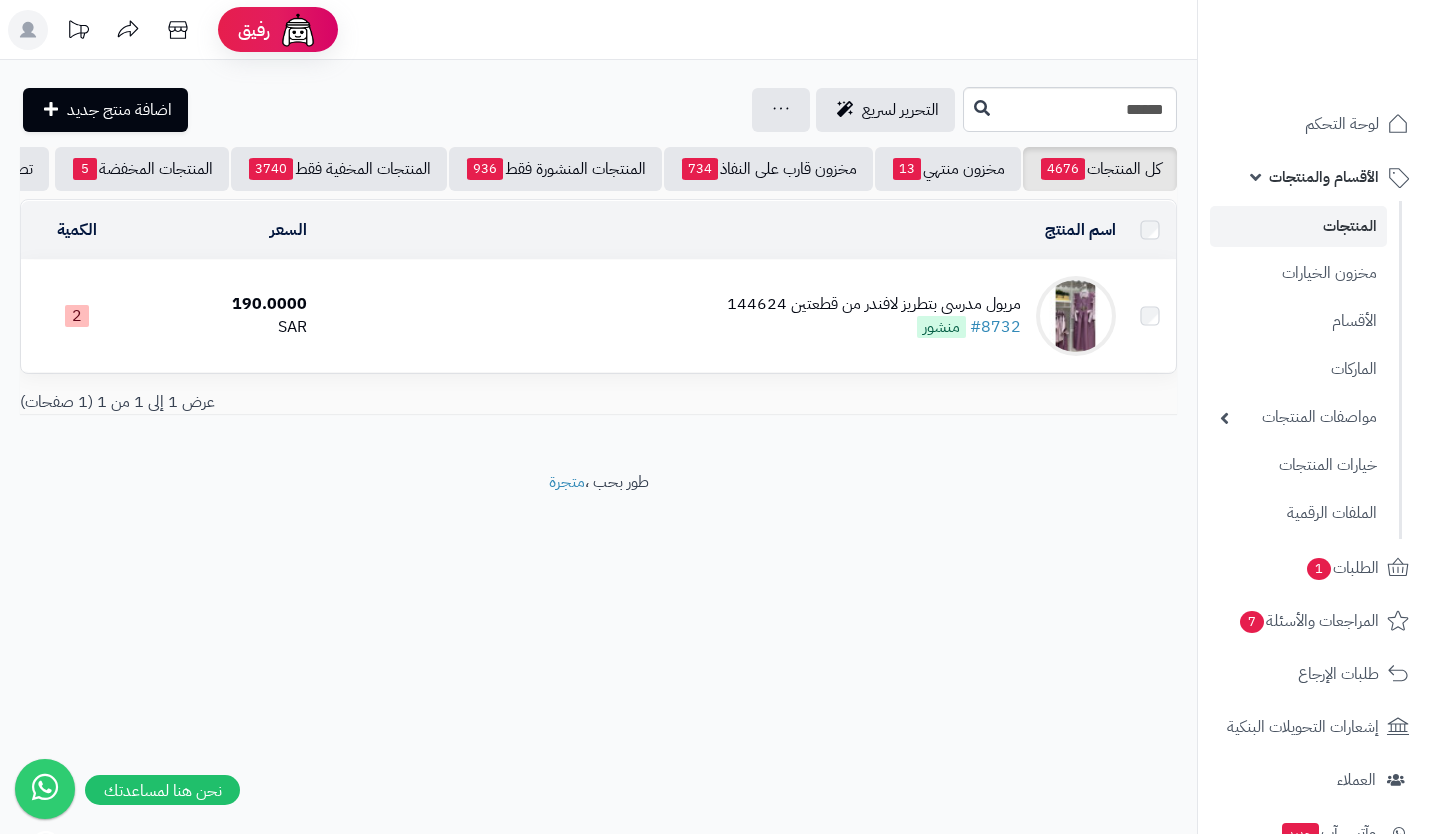scroll, scrollTop: 0, scrollLeft: 0, axis: both 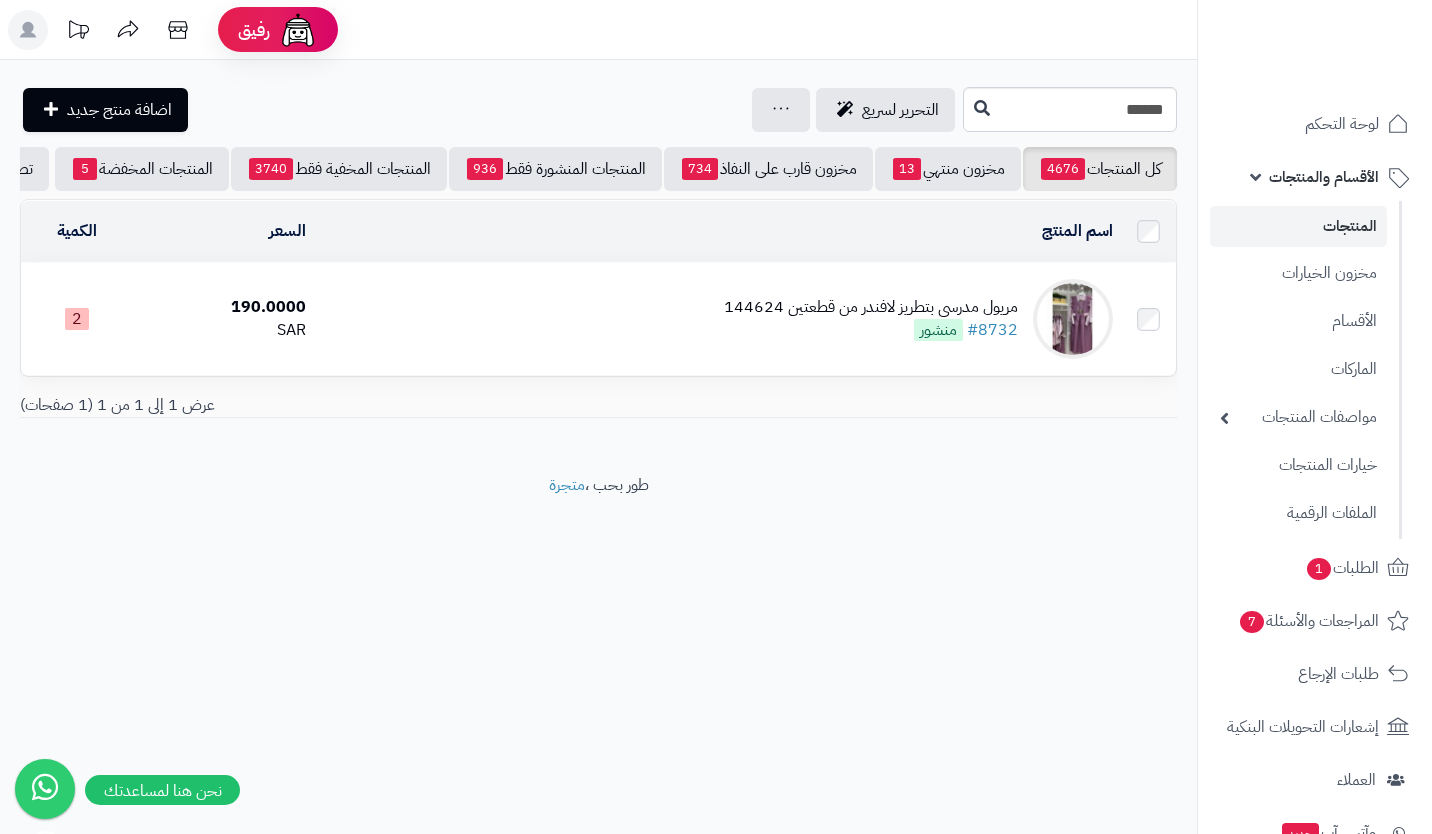 click on "مريول مدرسي بتطريز لافندر من قطعتين 144624
#8732
منشور" at bounding box center (717, 319) 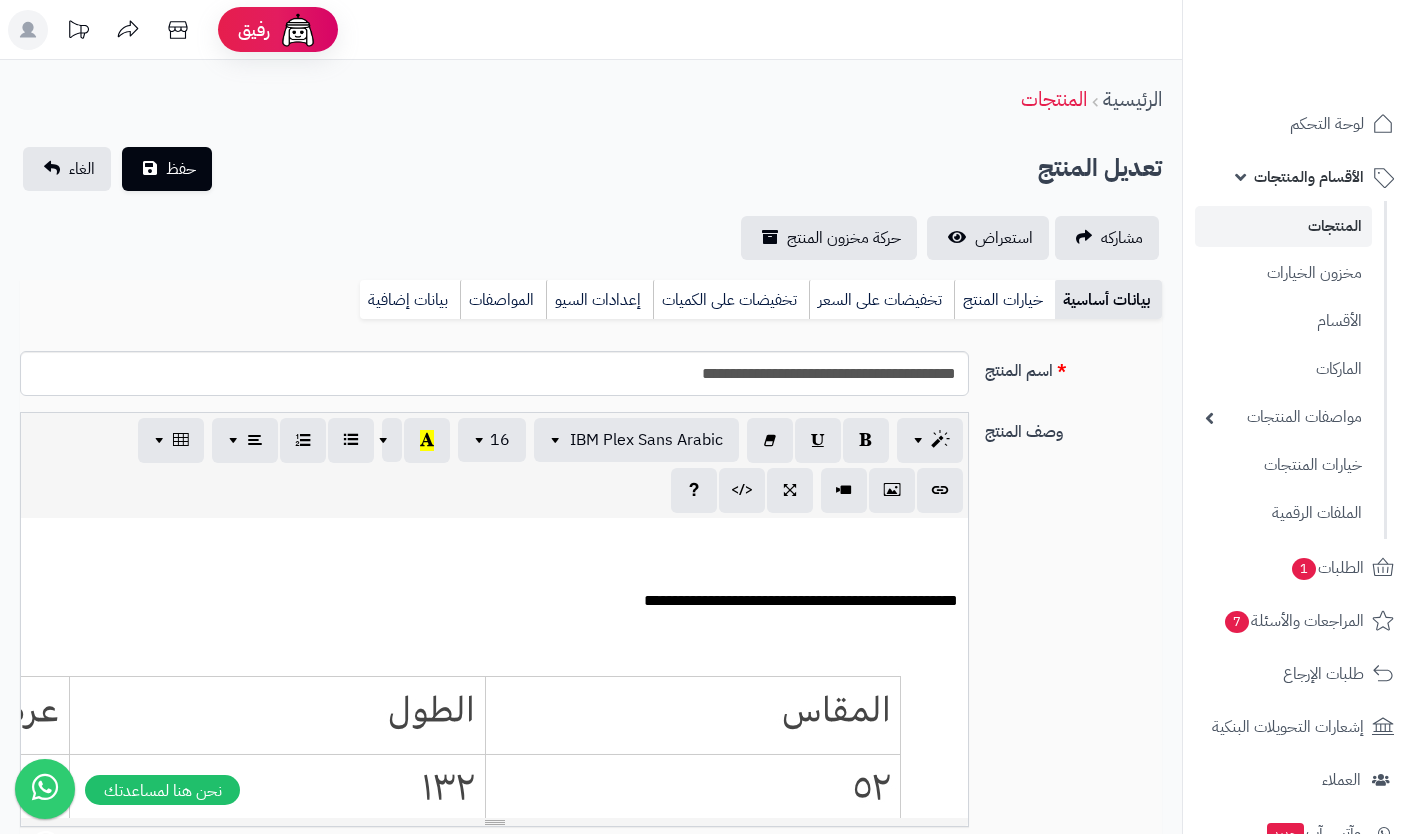 click on "خيارات المنتج" at bounding box center [1004, 300] 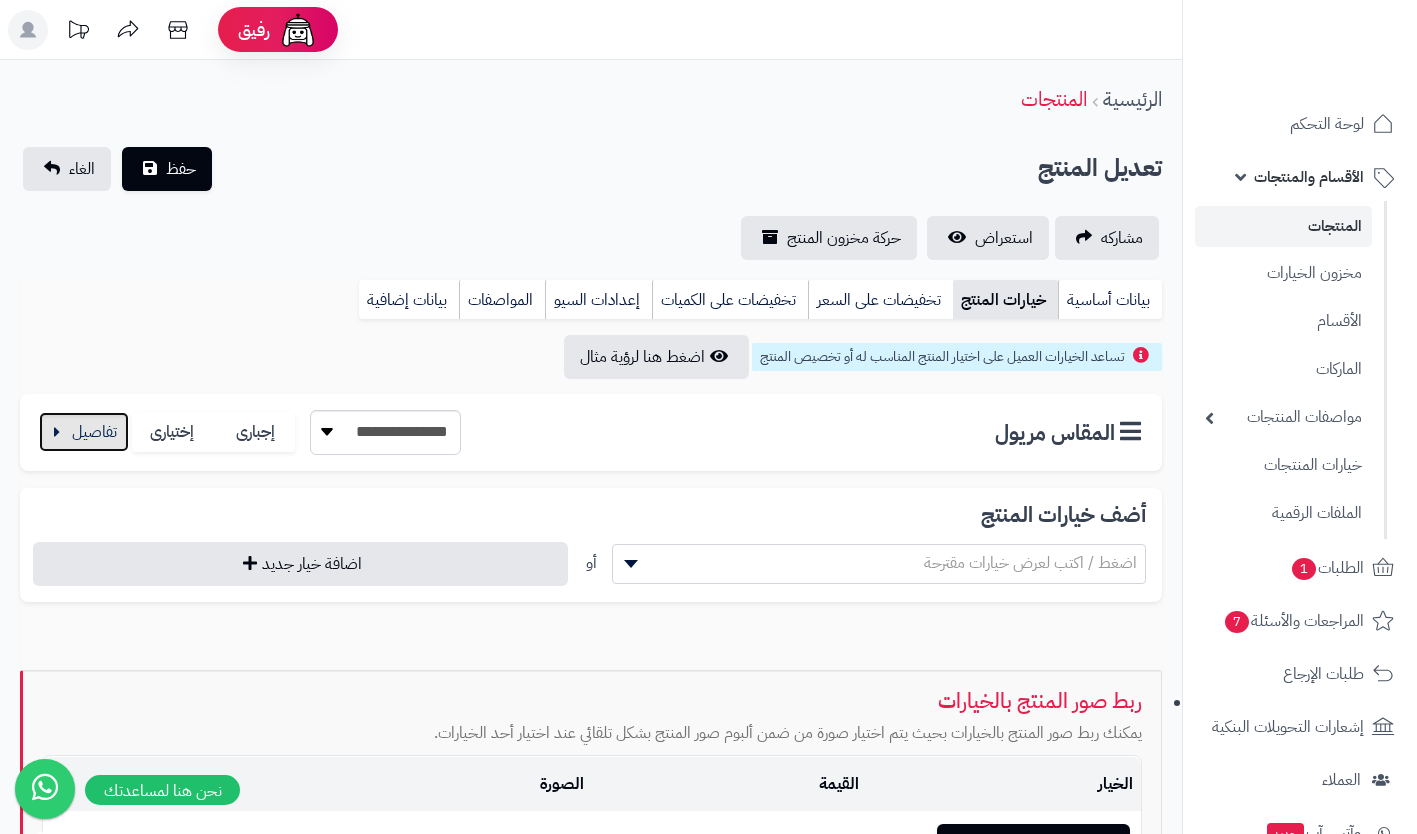 click at bounding box center (84, 432) 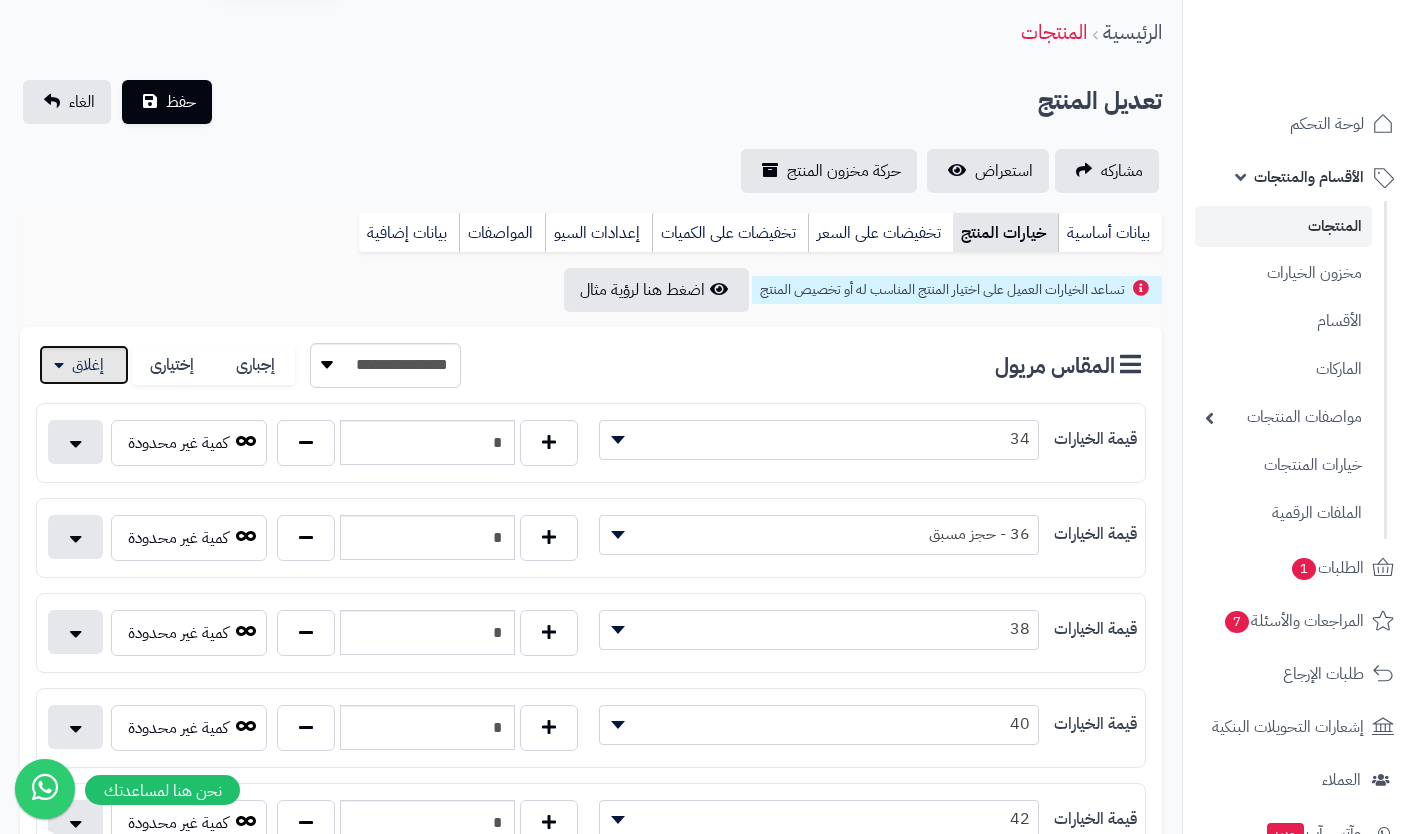 scroll, scrollTop: 0, scrollLeft: 0, axis: both 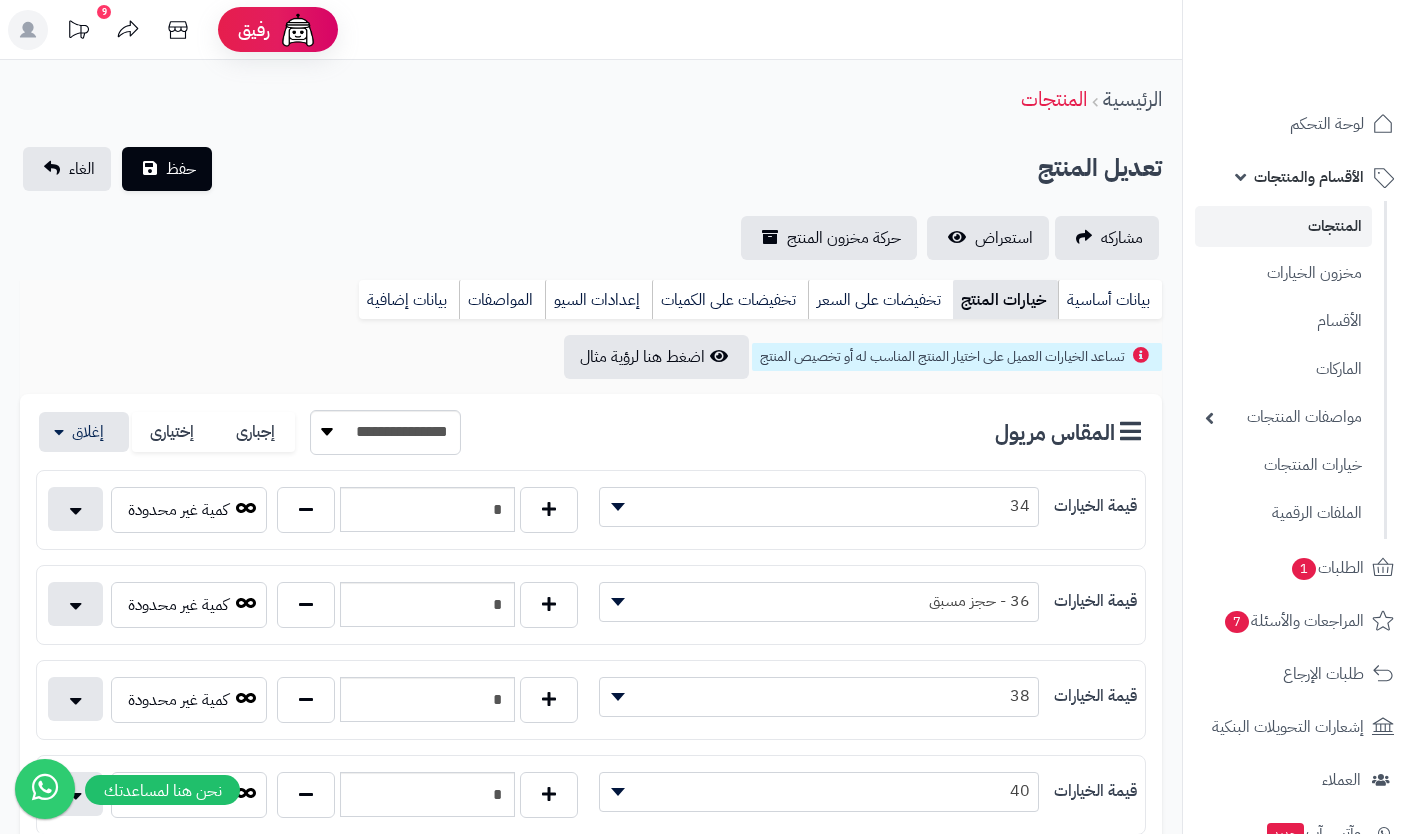 click on "بيانات أساسية" at bounding box center [1110, 300] 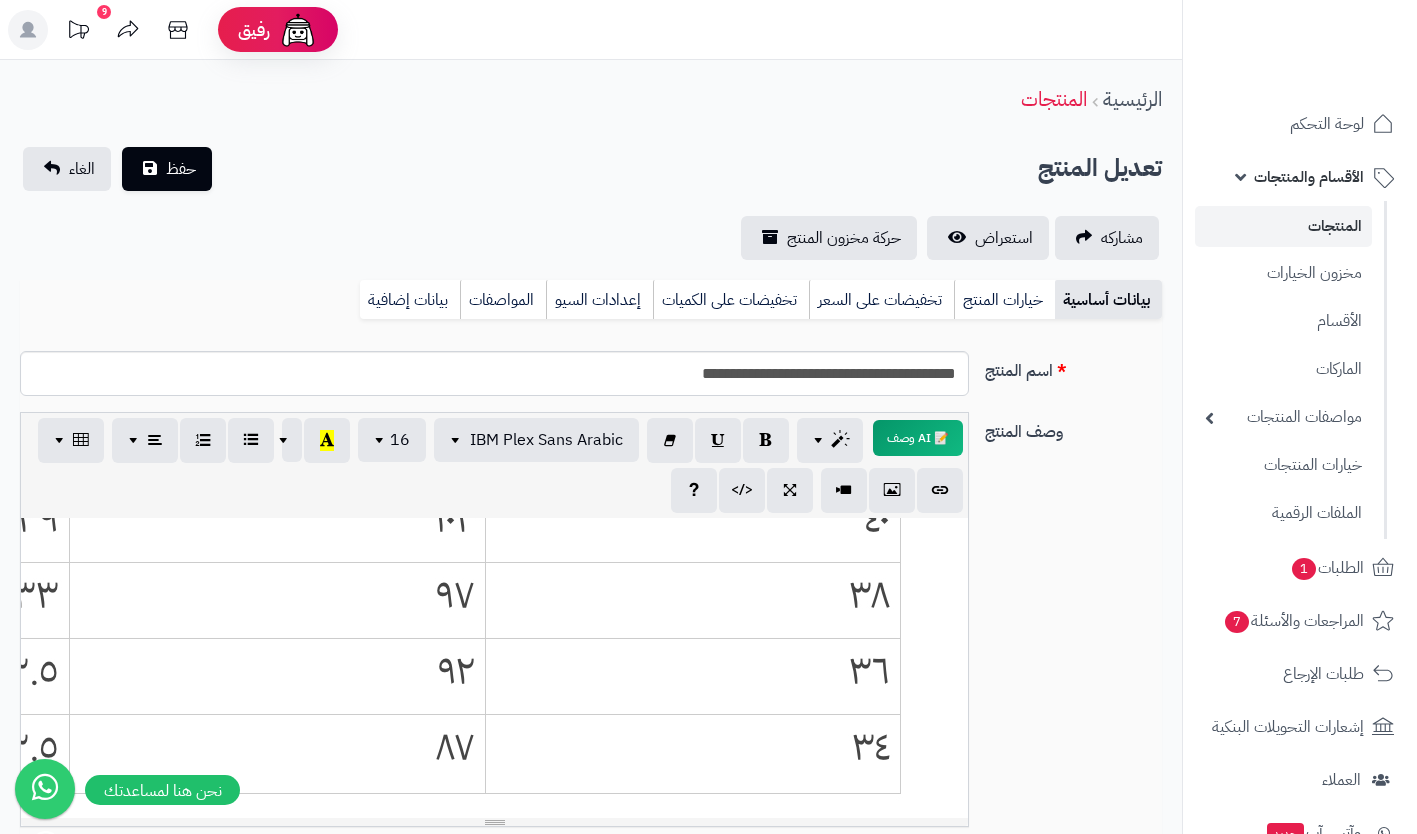 scroll, scrollTop: 778, scrollLeft: 0, axis: vertical 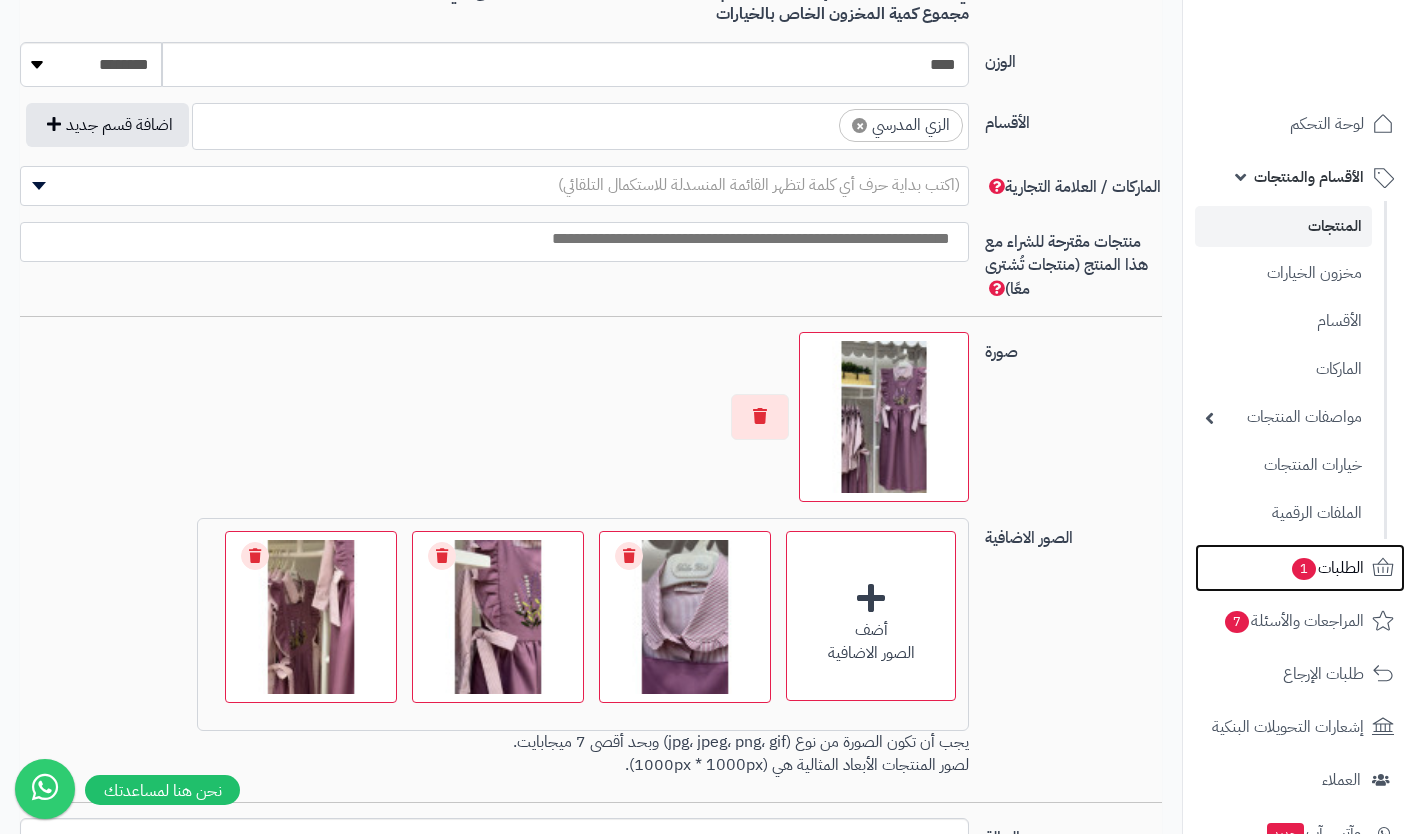click on "الطلبات  1" at bounding box center (1327, 568) 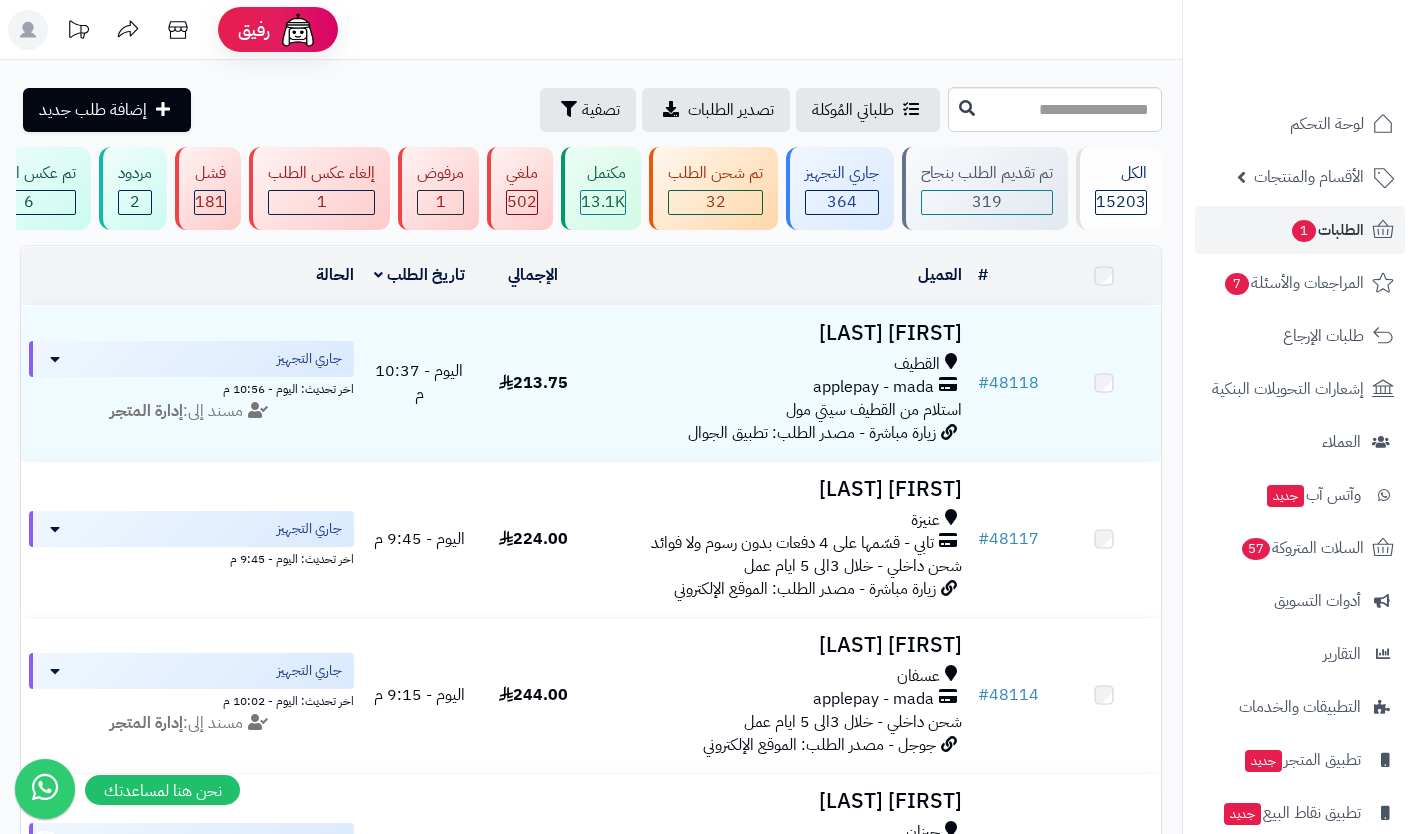 scroll, scrollTop: 0, scrollLeft: 0, axis: both 